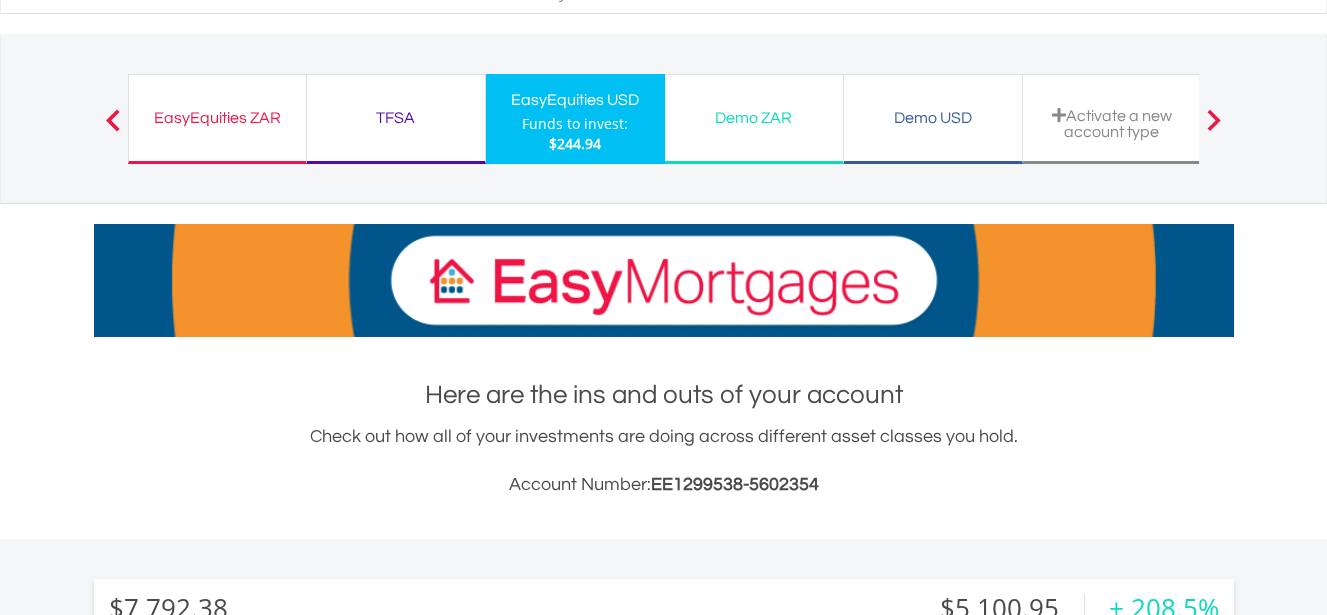 scroll, scrollTop: 117, scrollLeft: 0, axis: vertical 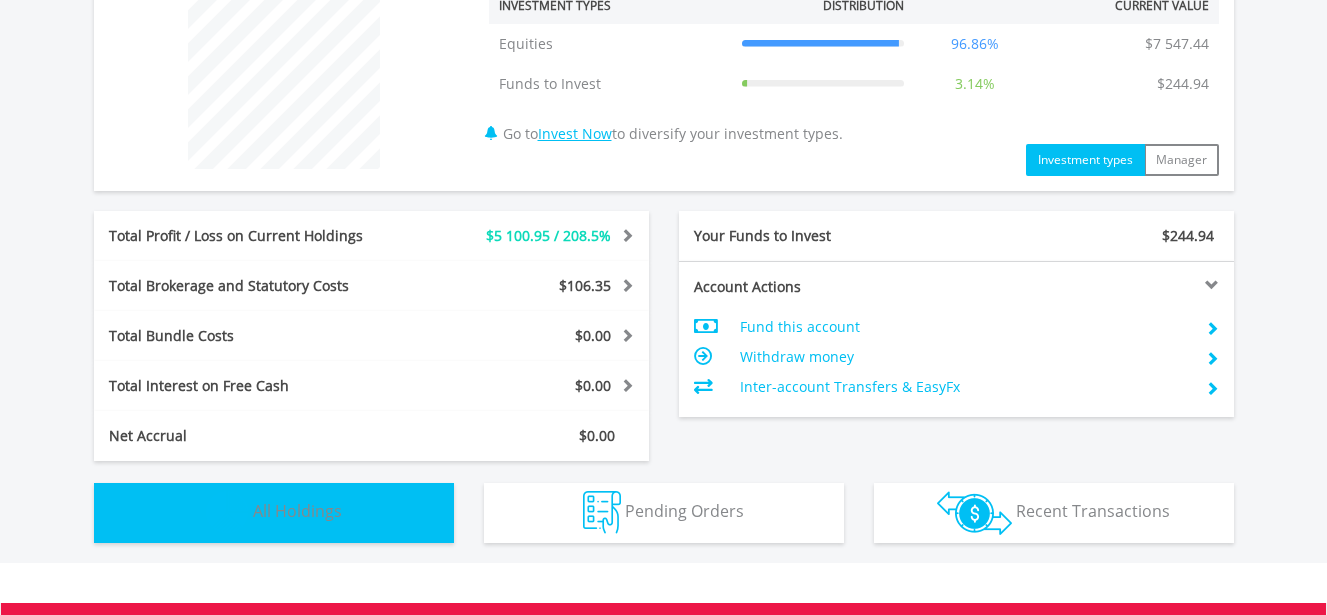 click at bounding box center [227, 512] 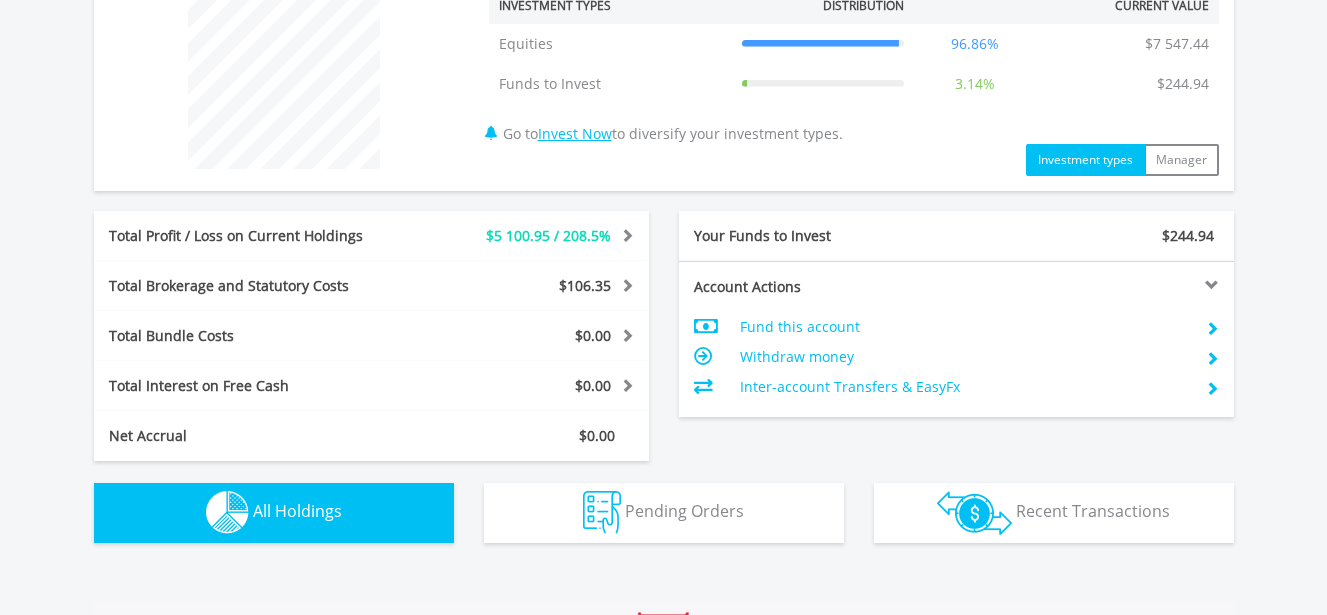 scroll, scrollTop: 1360, scrollLeft: 0, axis: vertical 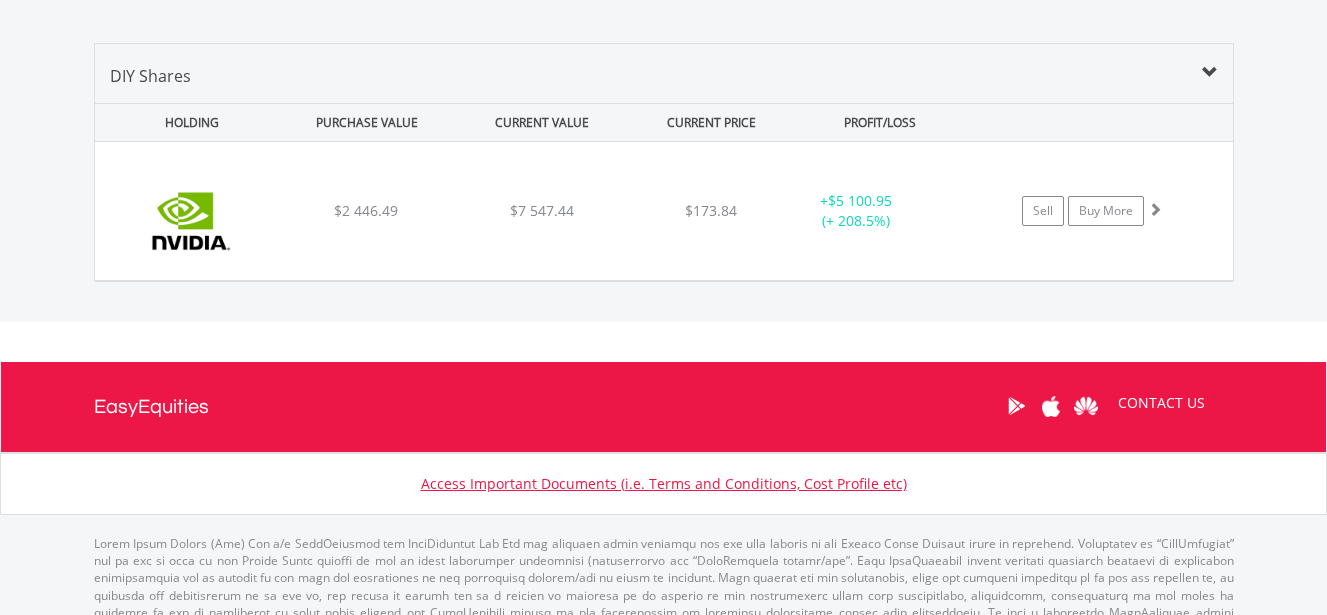 type 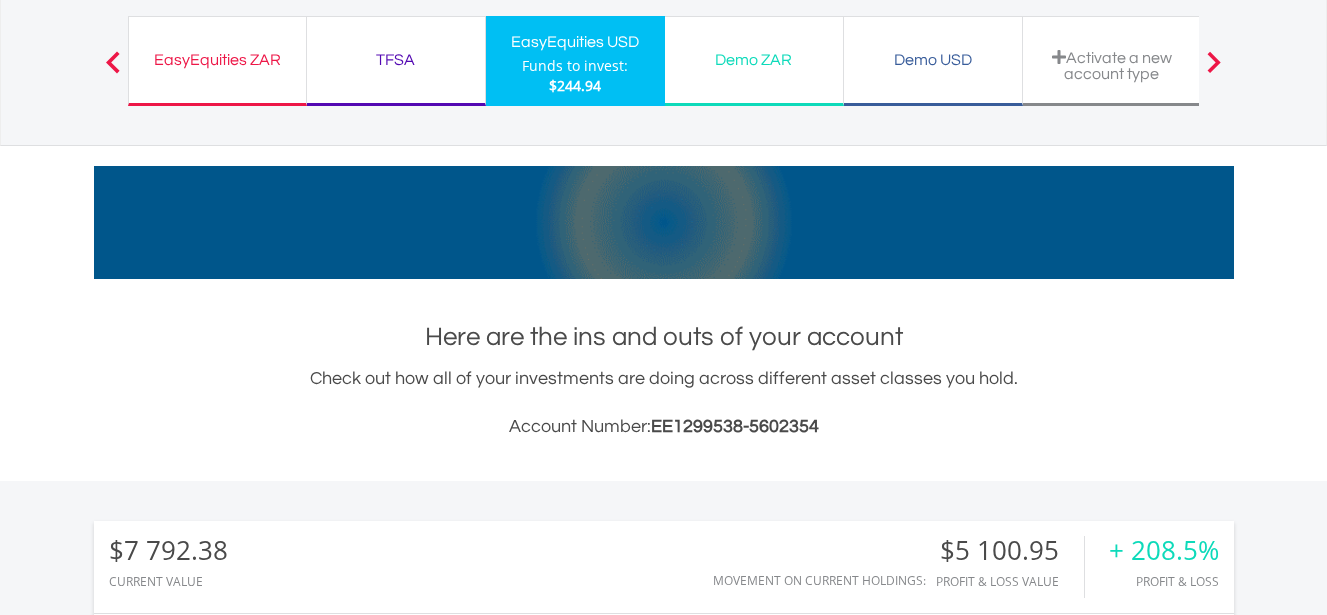 scroll, scrollTop: 0, scrollLeft: 0, axis: both 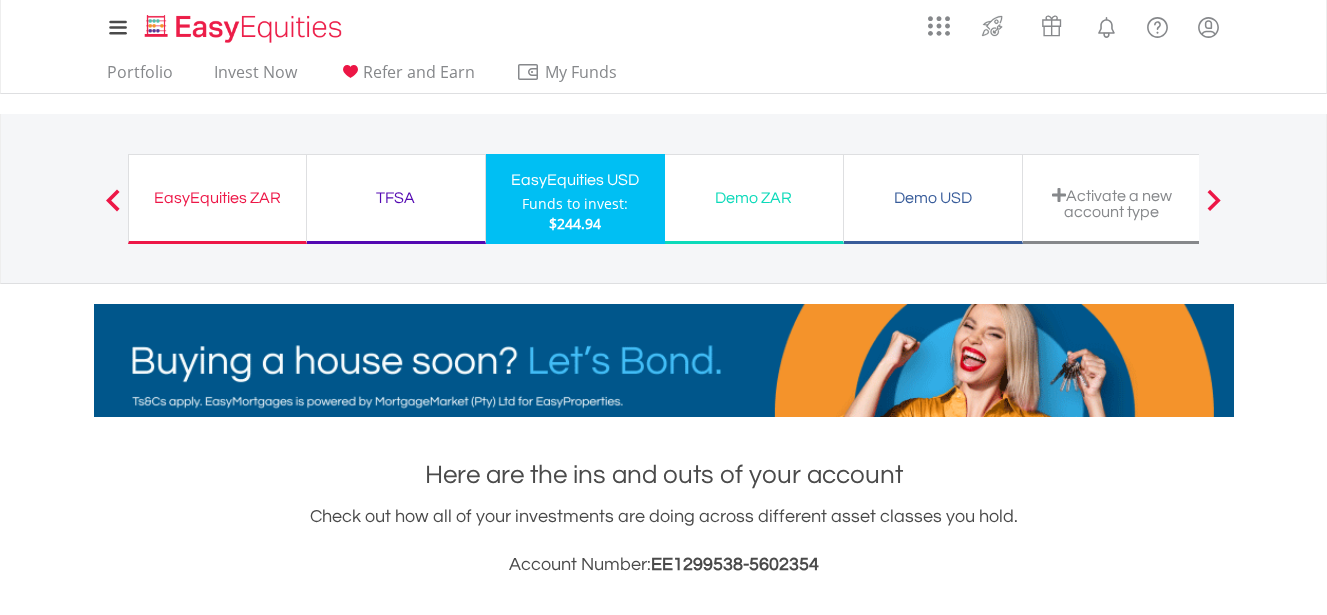 click on "EasyEquities ZAR" at bounding box center [217, 198] 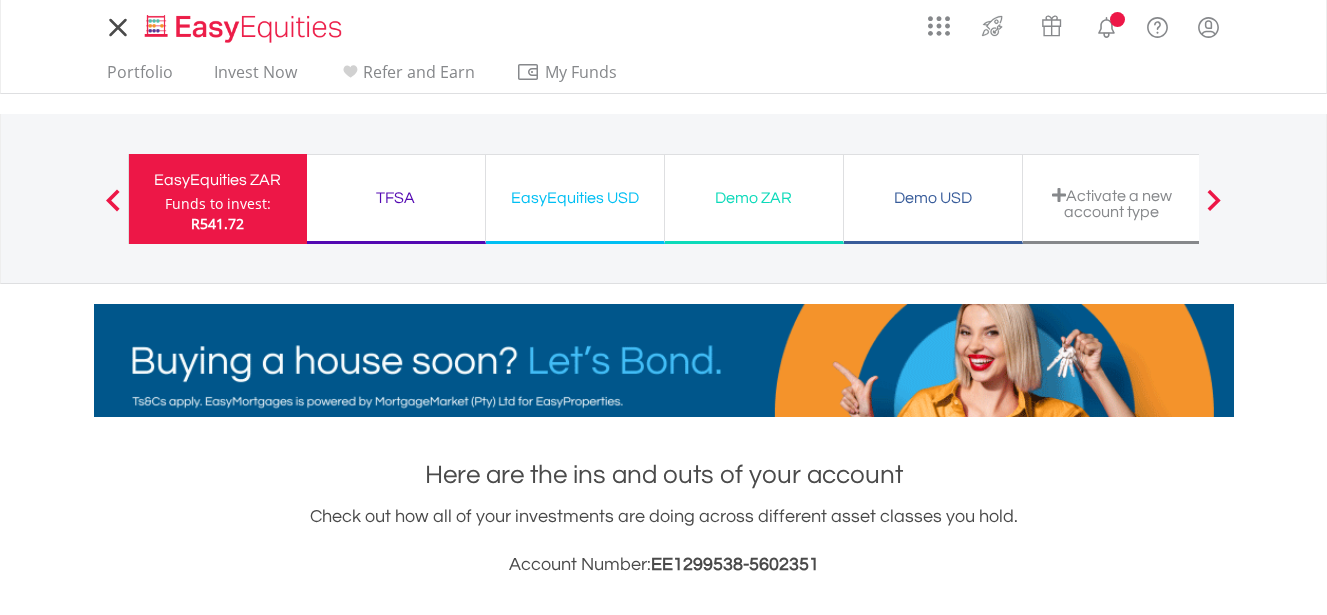 scroll, scrollTop: 0, scrollLeft: 0, axis: both 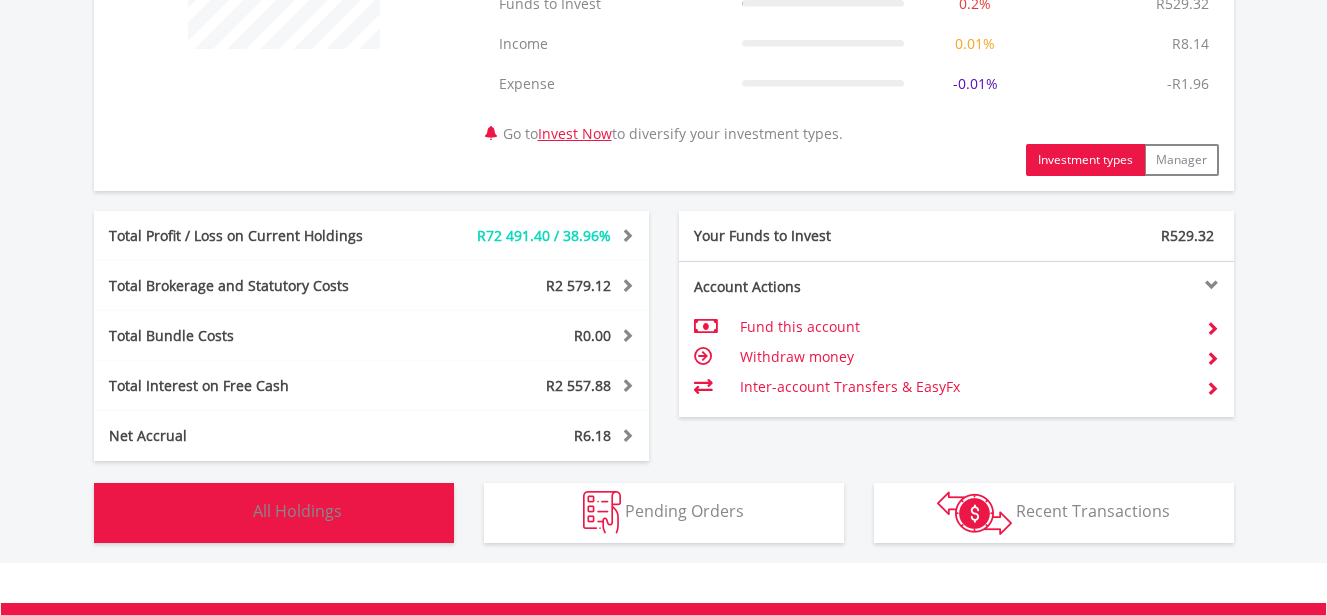 click on "Holdings
All Holdings" at bounding box center (274, 513) 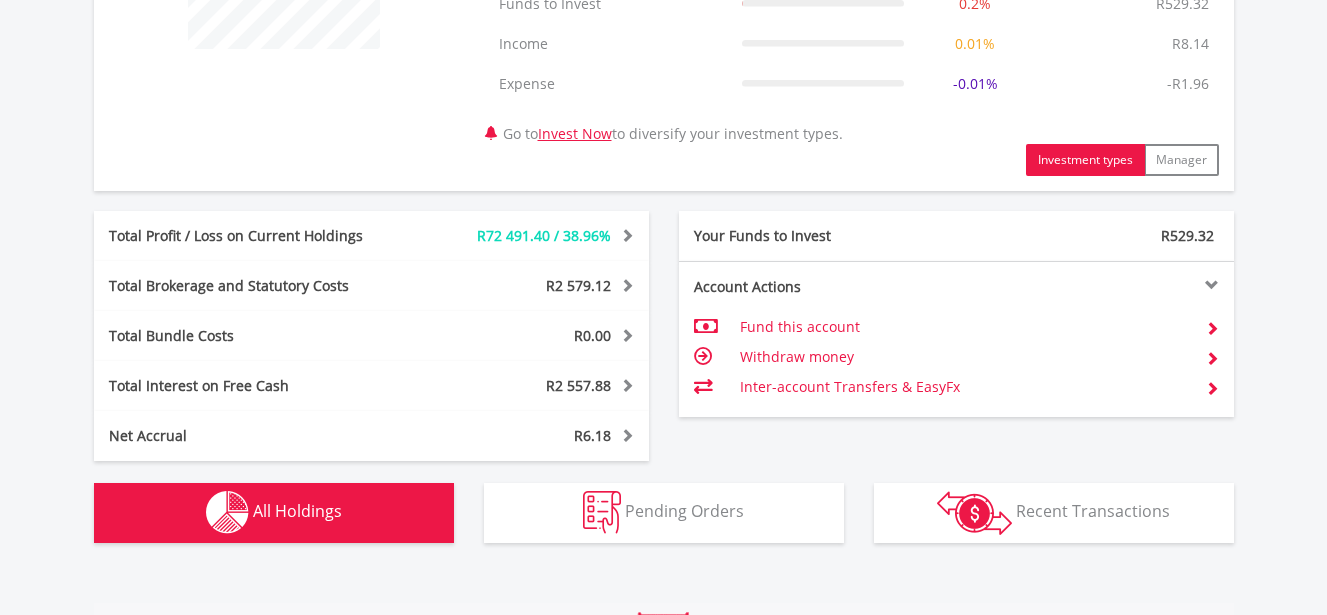 scroll, scrollTop: 1523, scrollLeft: 0, axis: vertical 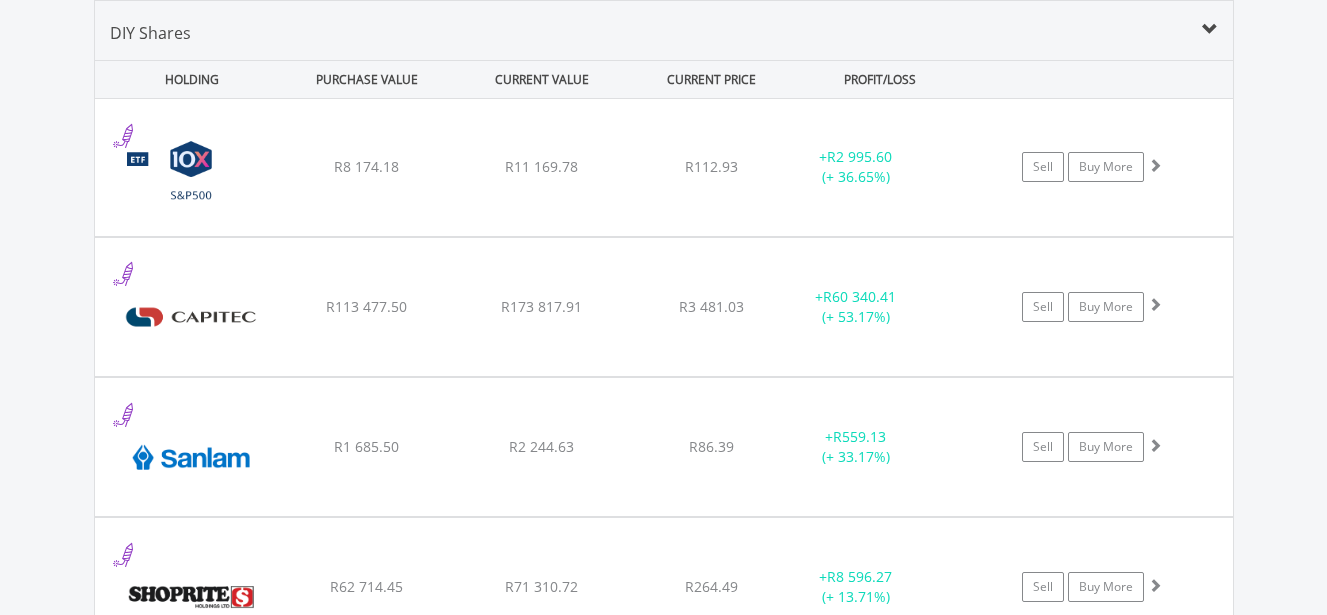 type 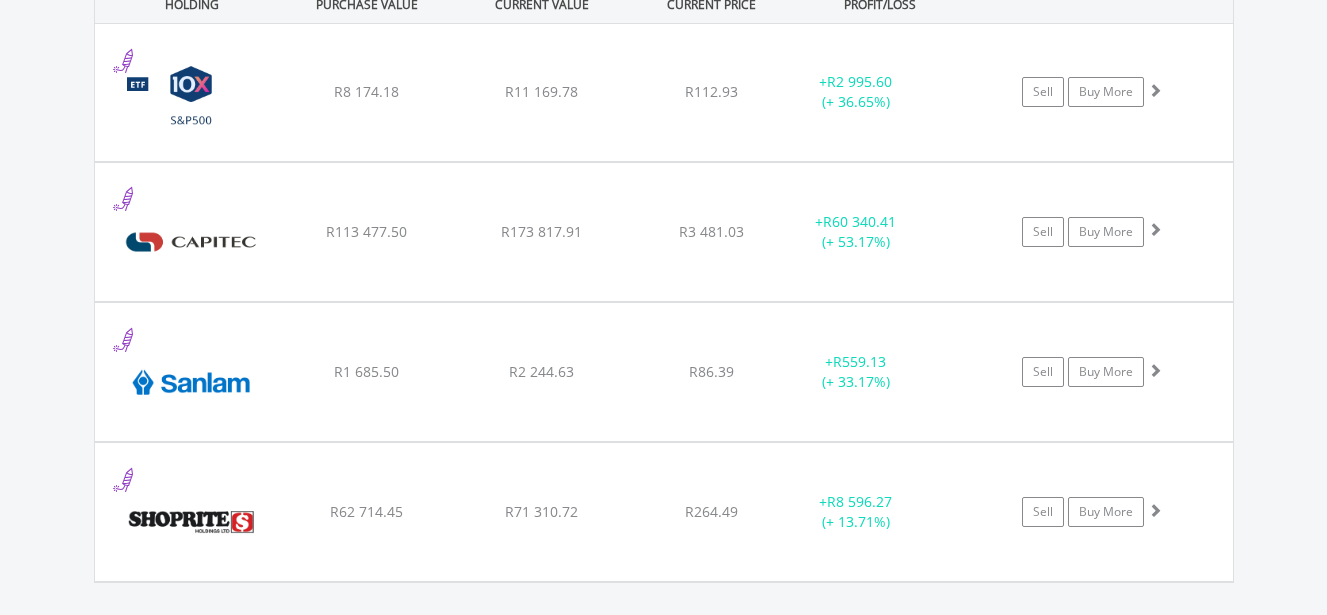 scroll, scrollTop: 1603, scrollLeft: 0, axis: vertical 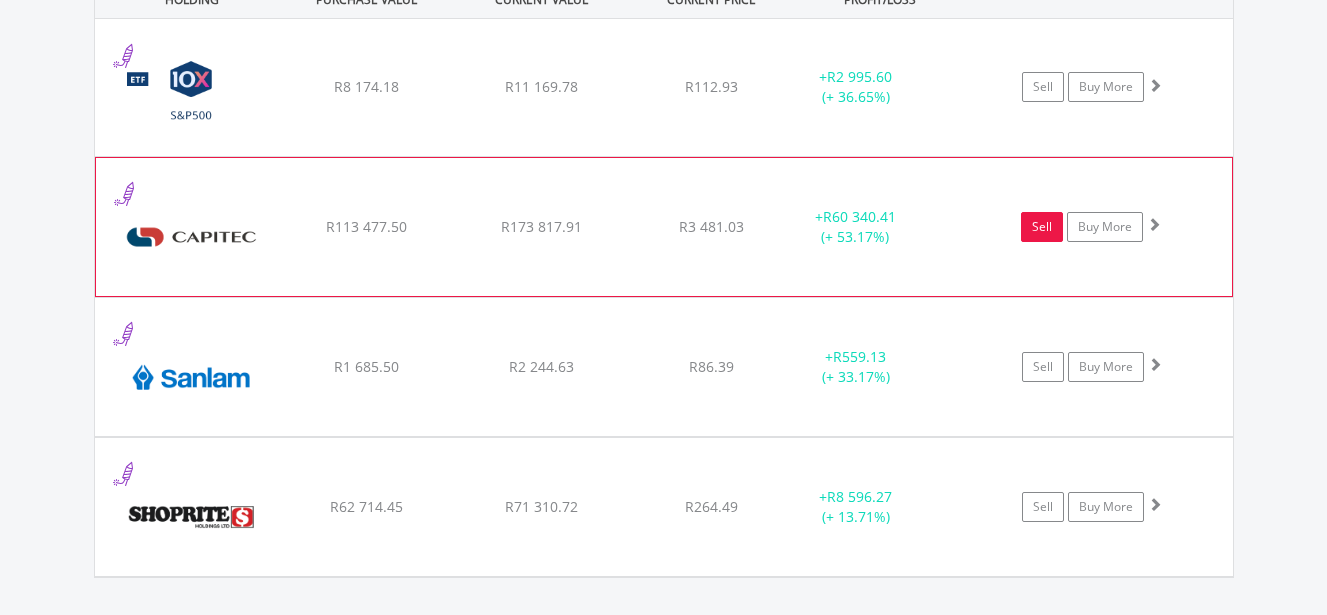 click on "Sell" at bounding box center (1042, 227) 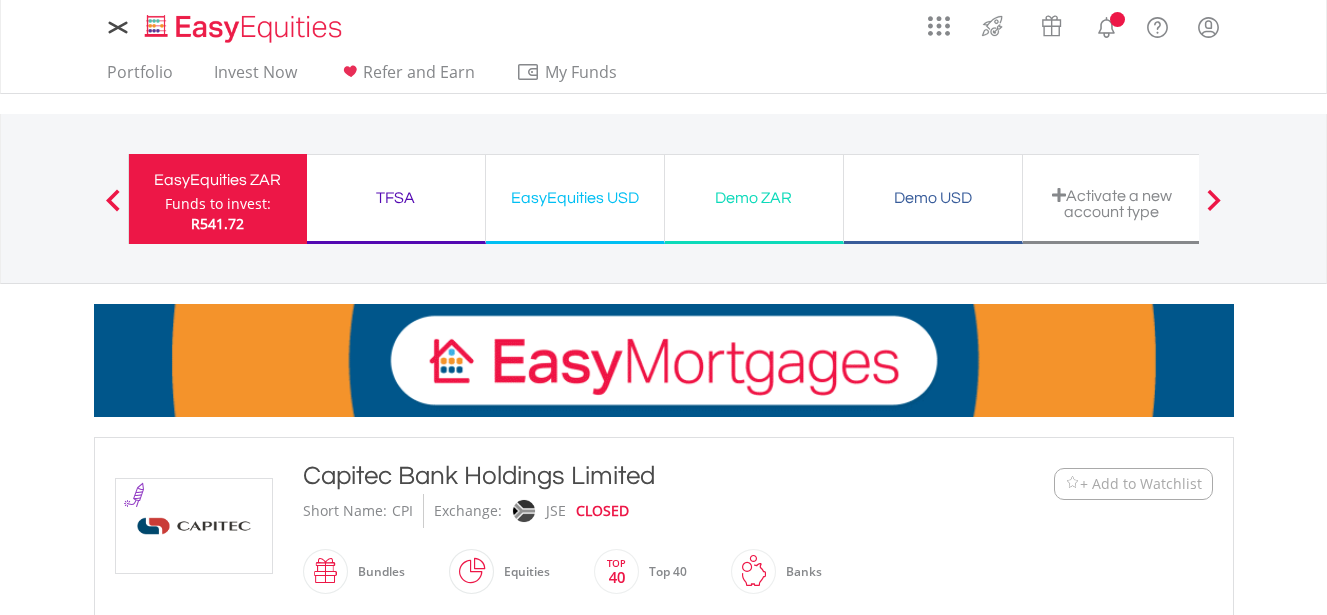 scroll, scrollTop: 0, scrollLeft: 0, axis: both 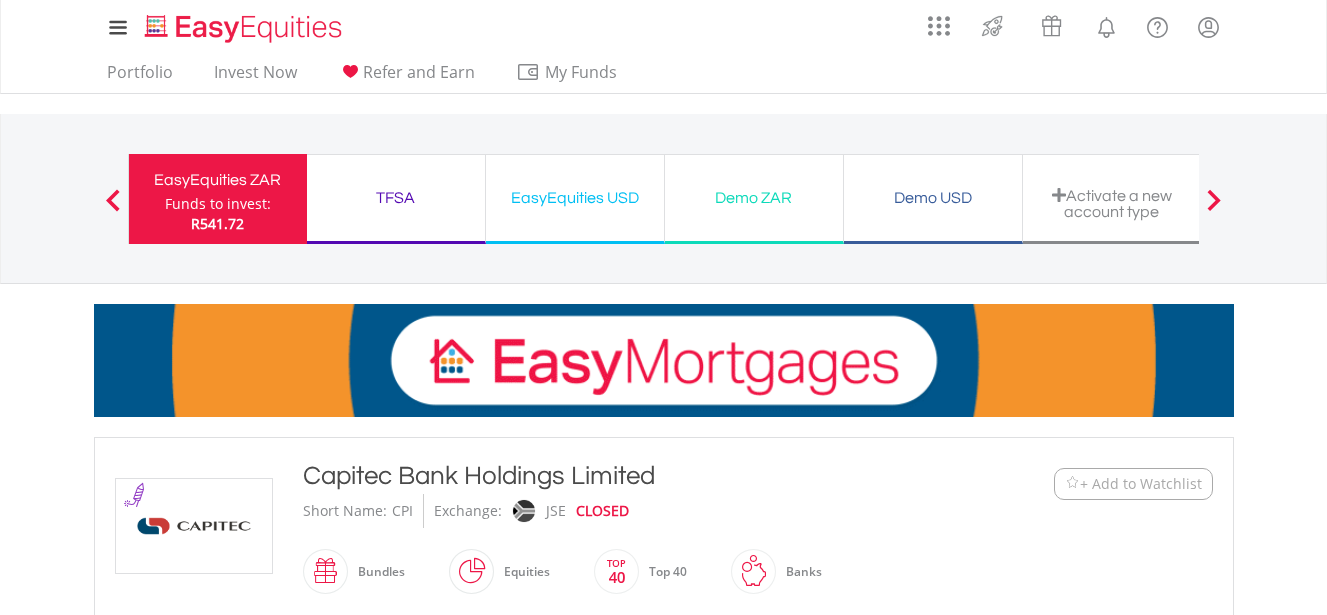 type on "*********" 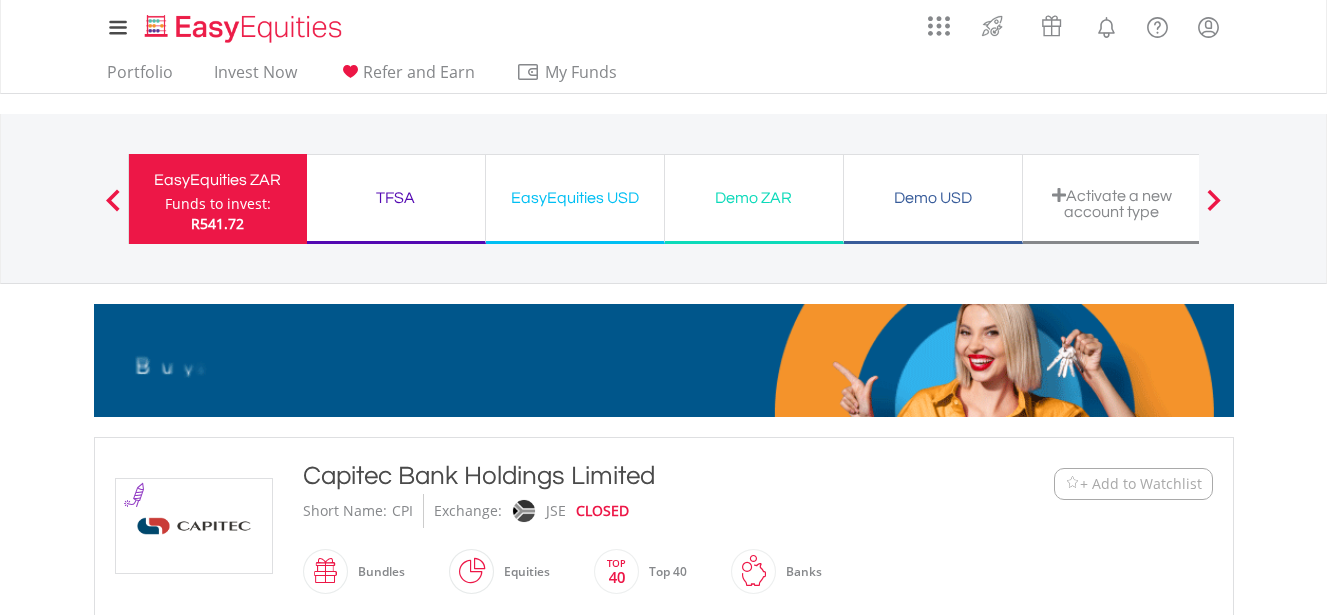 type on "******" 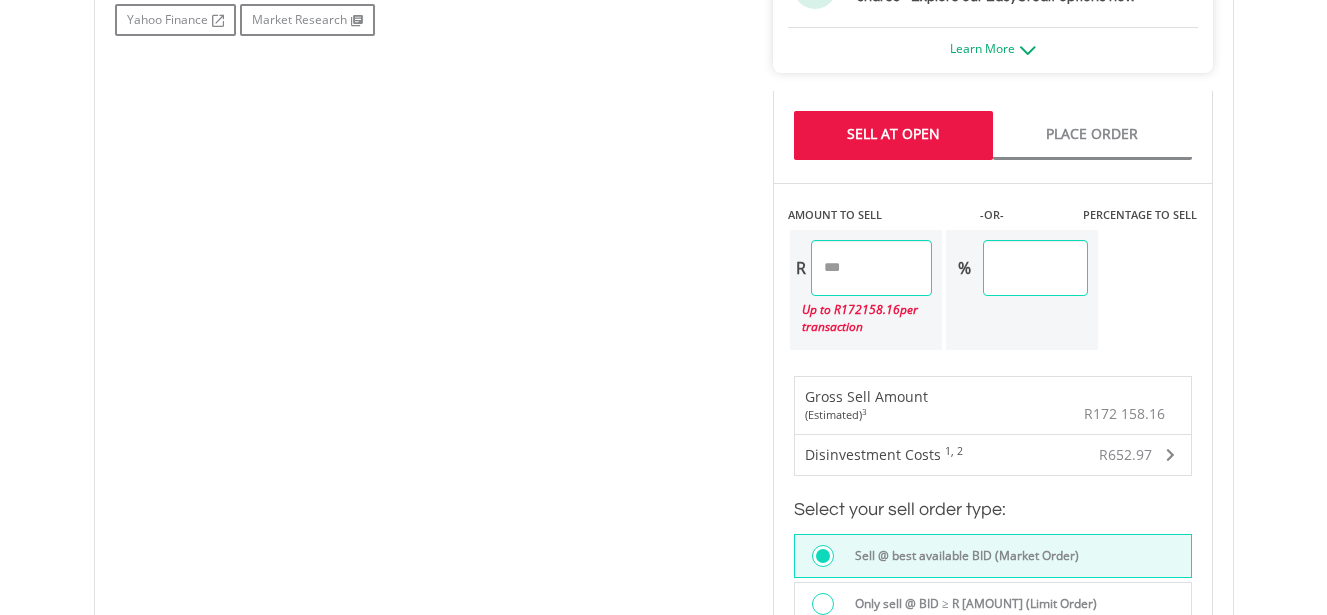scroll, scrollTop: 1200, scrollLeft: 0, axis: vertical 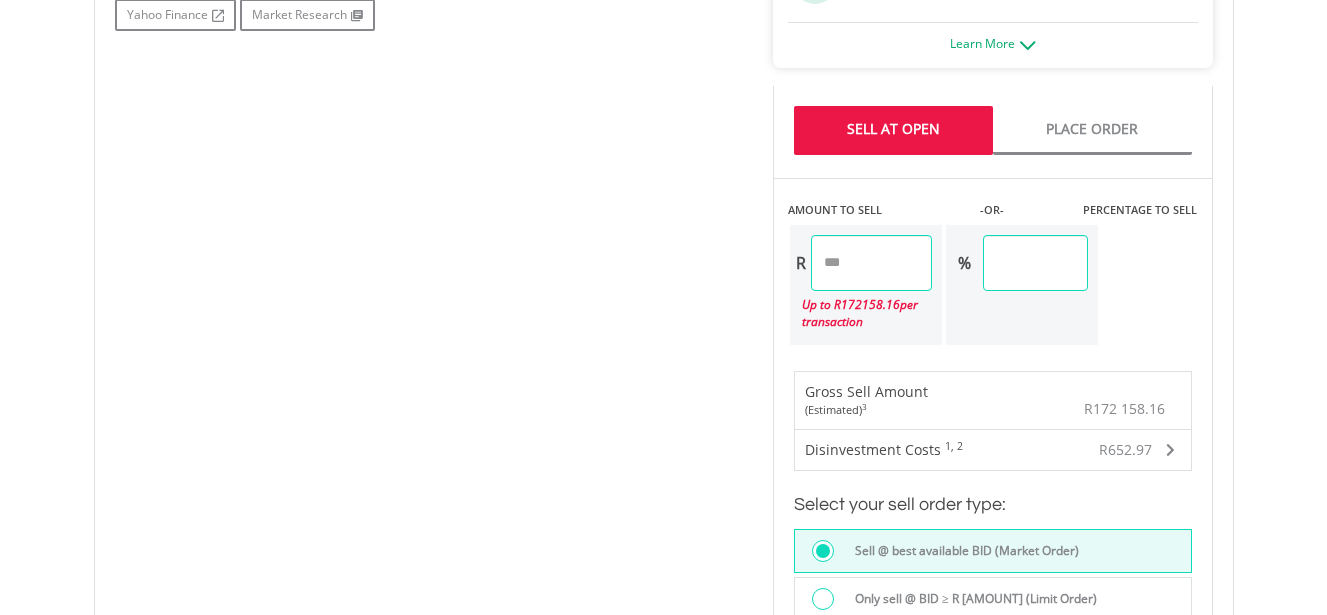 click on "*********" at bounding box center [871, 263] 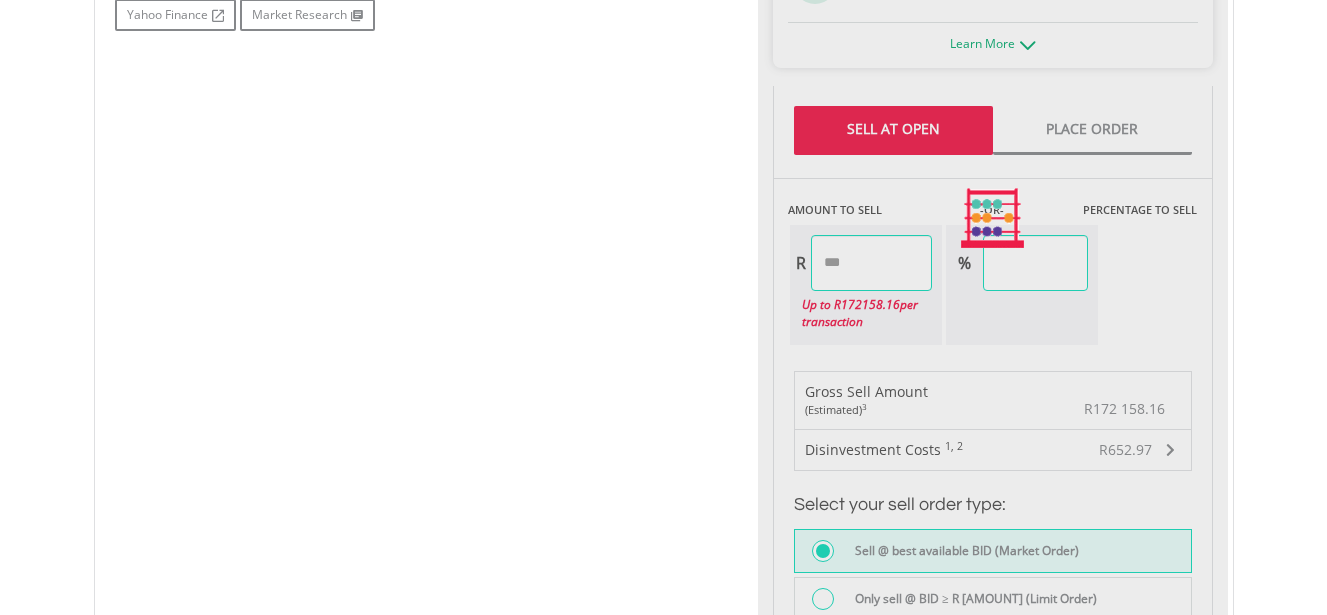 type on "*****" 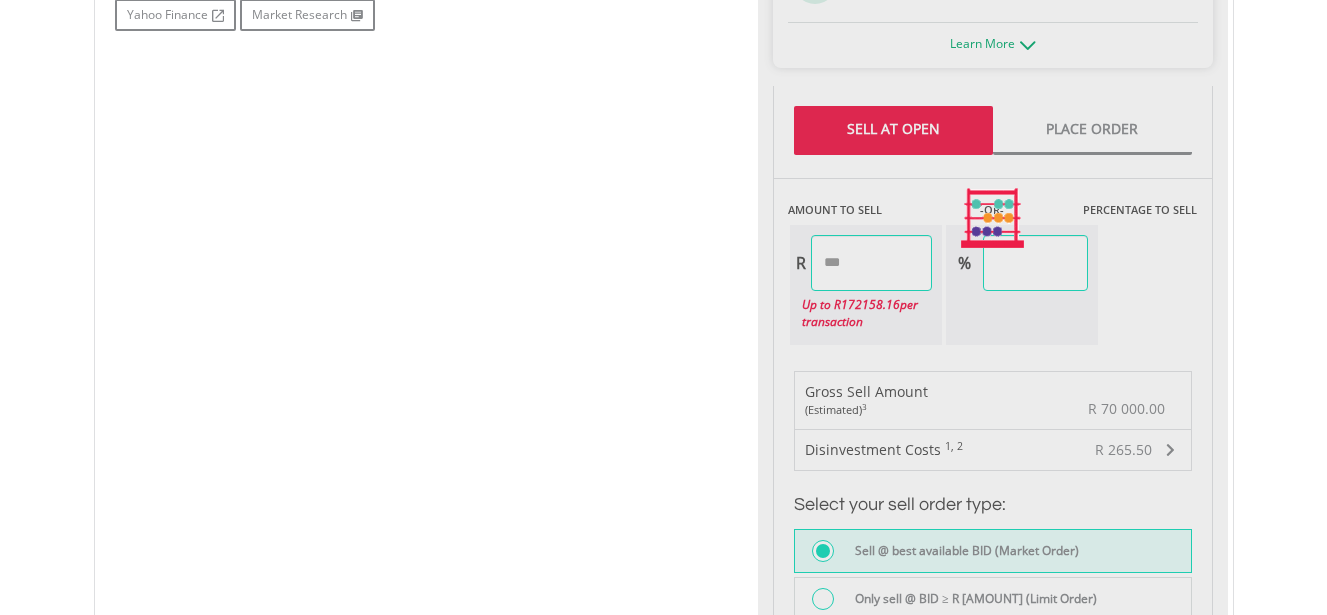 type on "********" 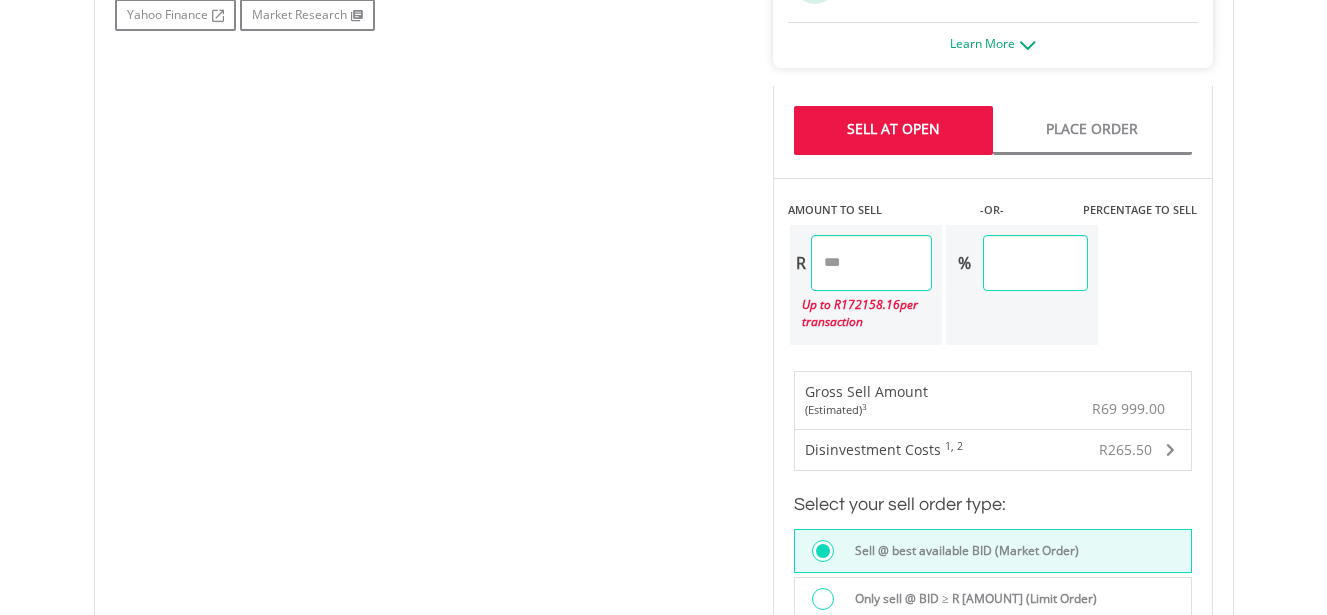 click on "No chart available.
1 MO CHANGE
-3.24%
DAILY CHANGE
0.00%
1M
3M
6M
1Y
MAX
Chart 7 Jul ​" at bounding box center (664, 218) 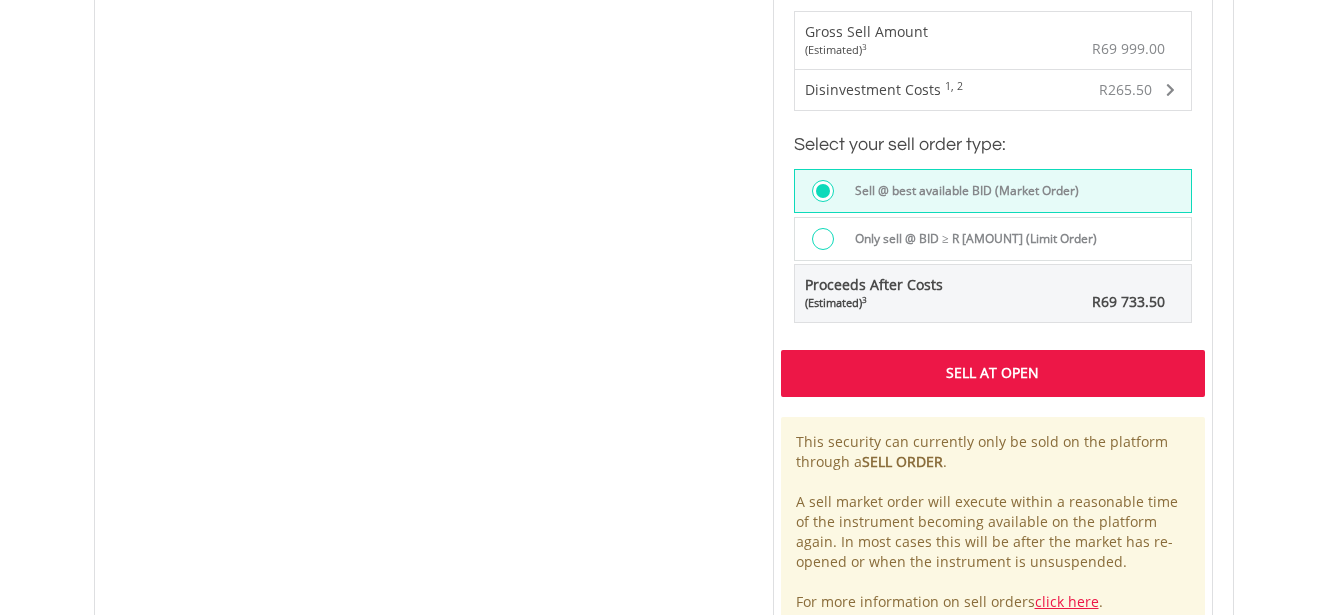 scroll, scrollTop: 1520, scrollLeft: 0, axis: vertical 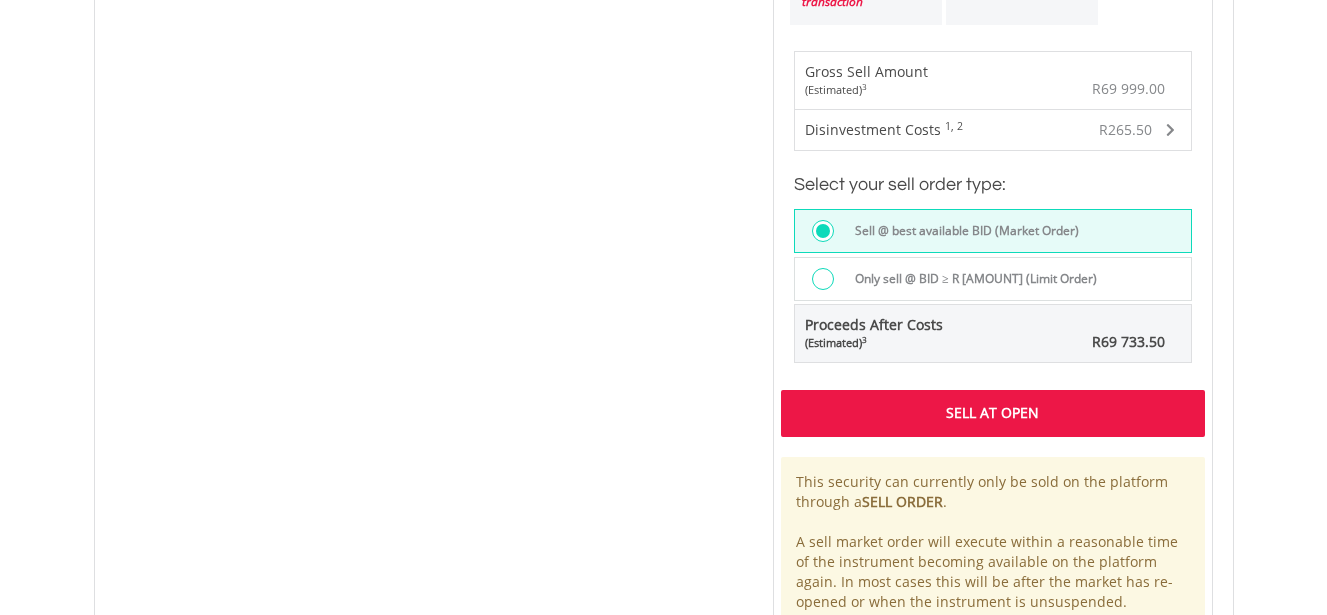 click on "Sell At Open" at bounding box center [993, 413] 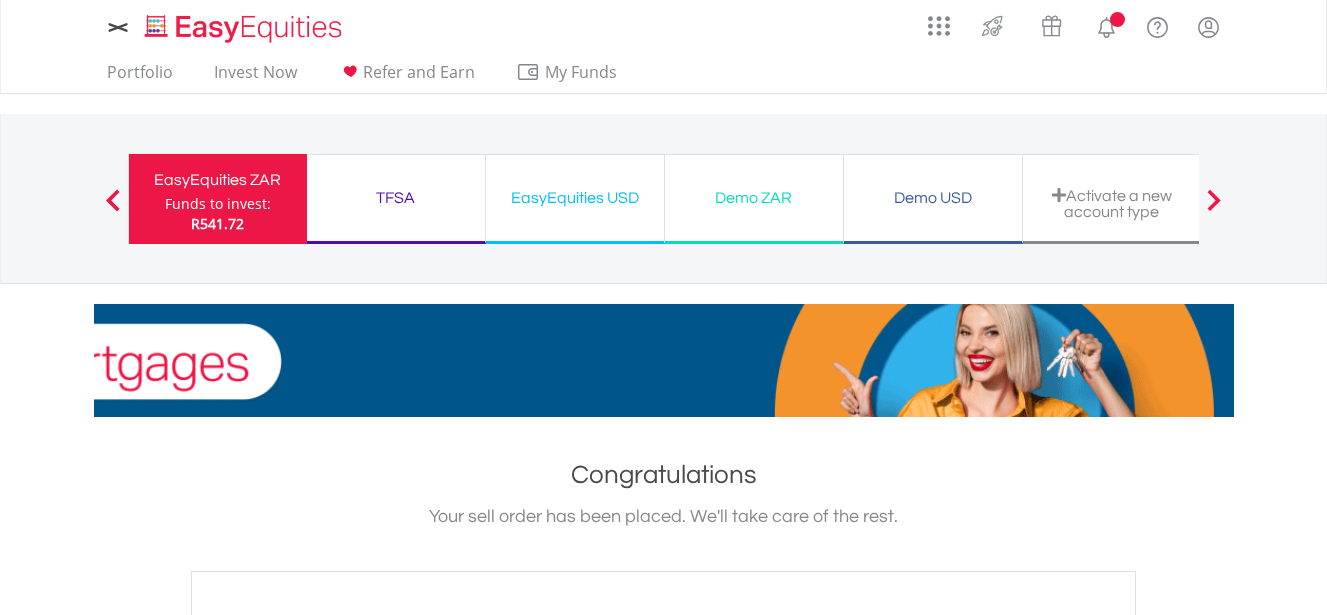 scroll, scrollTop: 0, scrollLeft: 0, axis: both 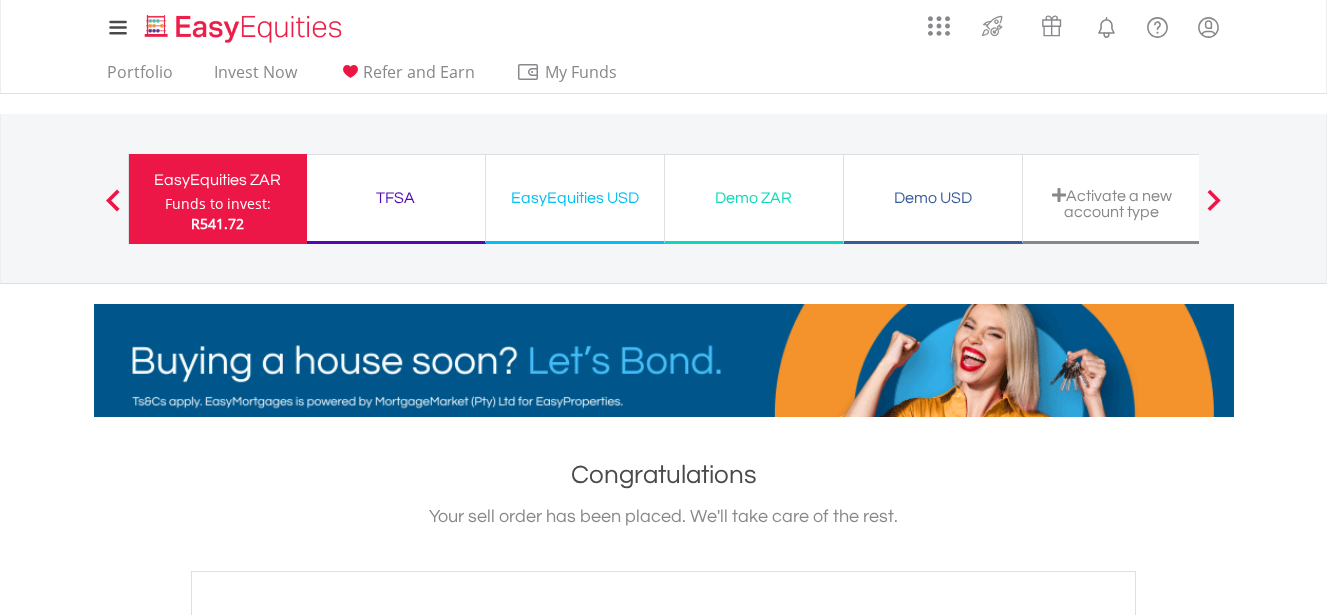 click on "EasyEquities USD" at bounding box center [575, 198] 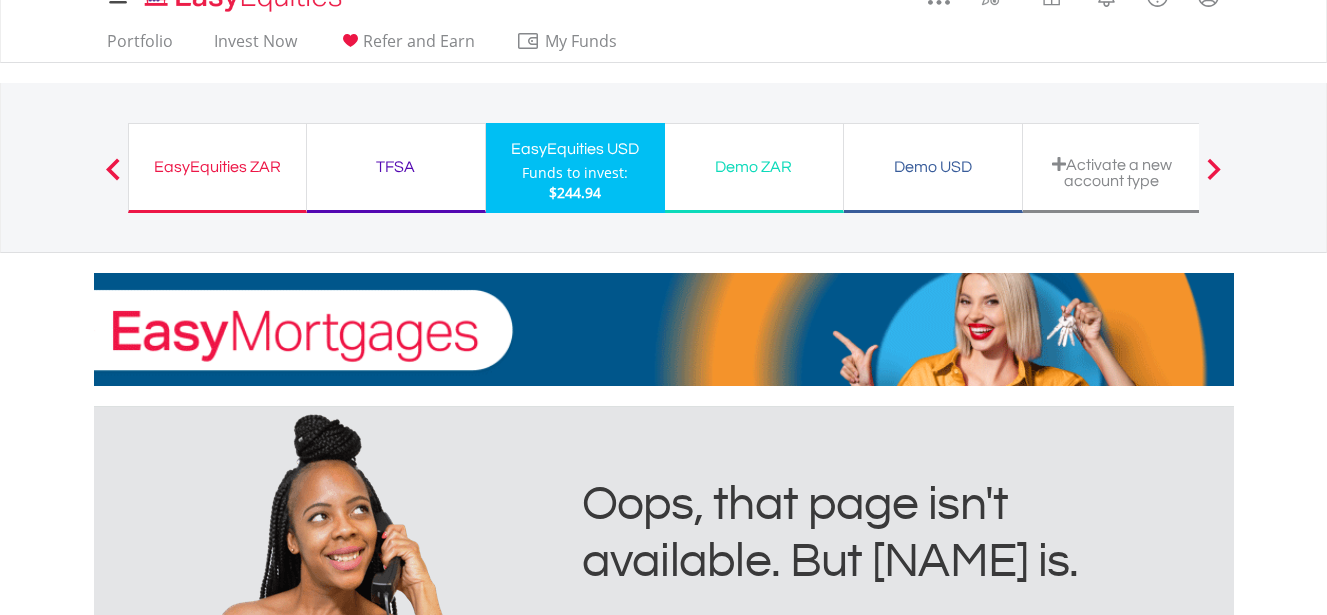 scroll, scrollTop: 0, scrollLeft: 0, axis: both 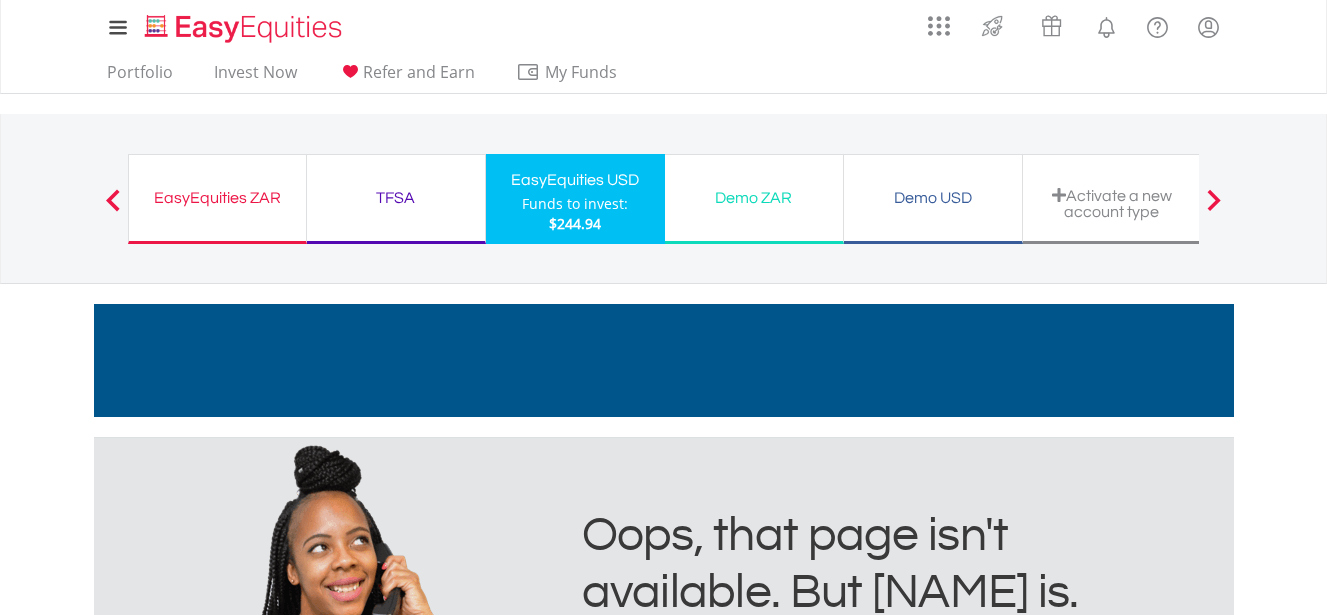 click on "EasyEquities ZAR
Funds to invest:
$244.94" at bounding box center (217, 199) 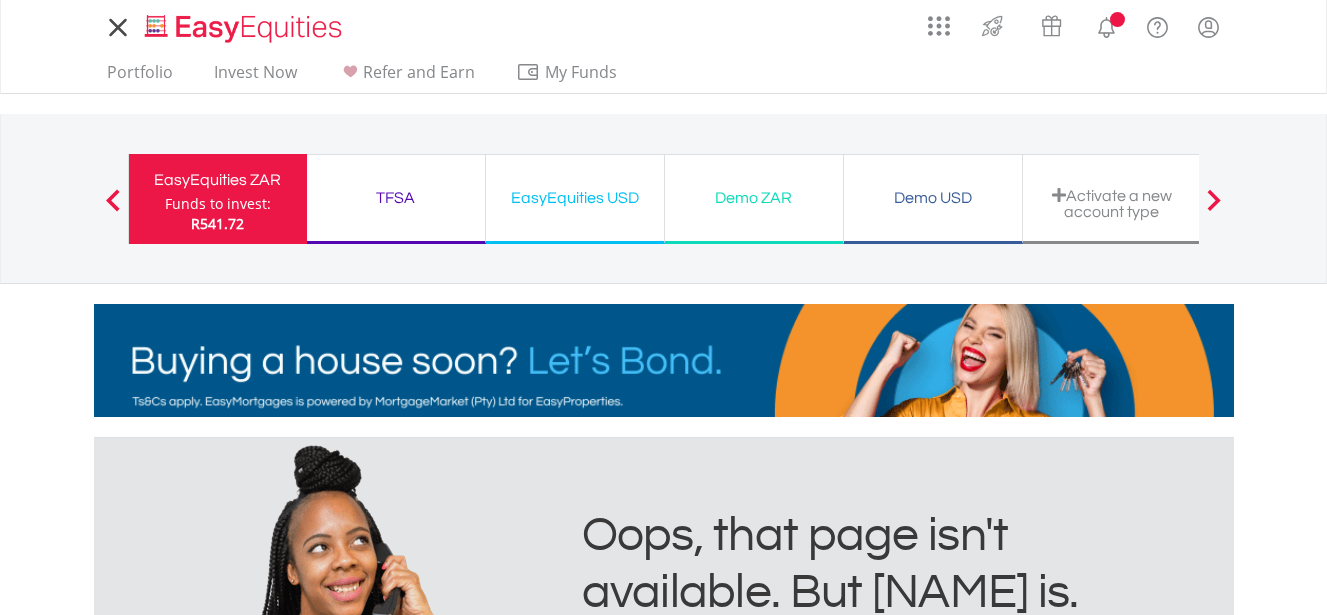 scroll, scrollTop: 0, scrollLeft: 0, axis: both 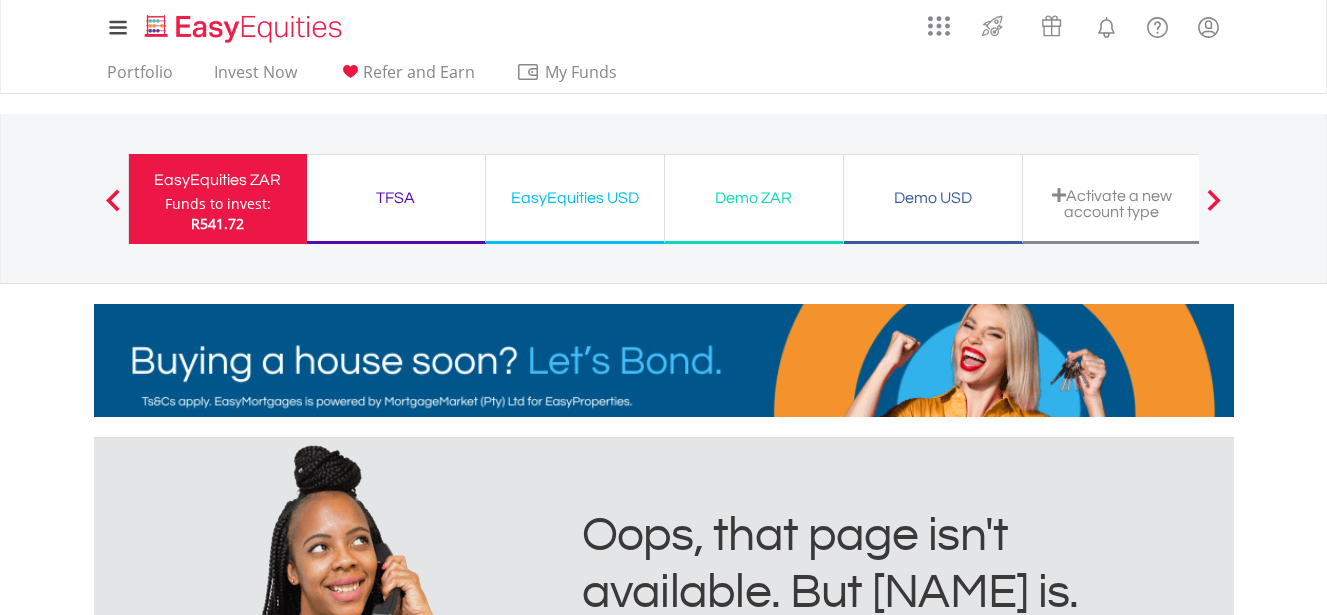 click on "EasyEquities USD" at bounding box center (575, 198) 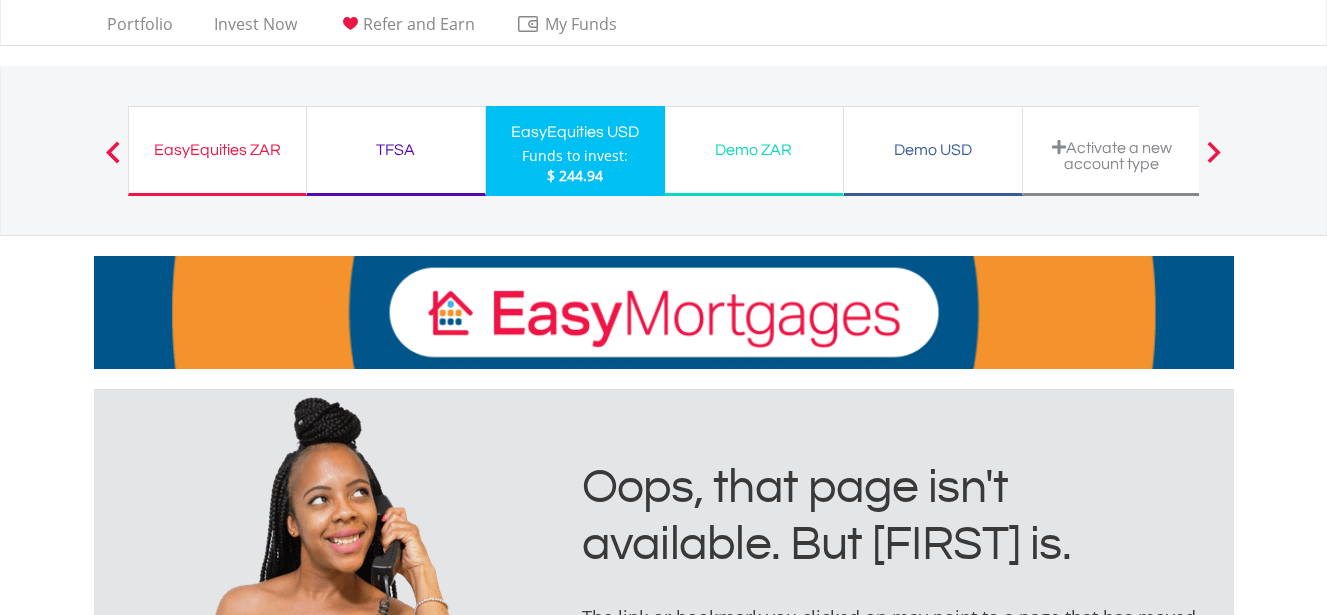scroll, scrollTop: 0, scrollLeft: 0, axis: both 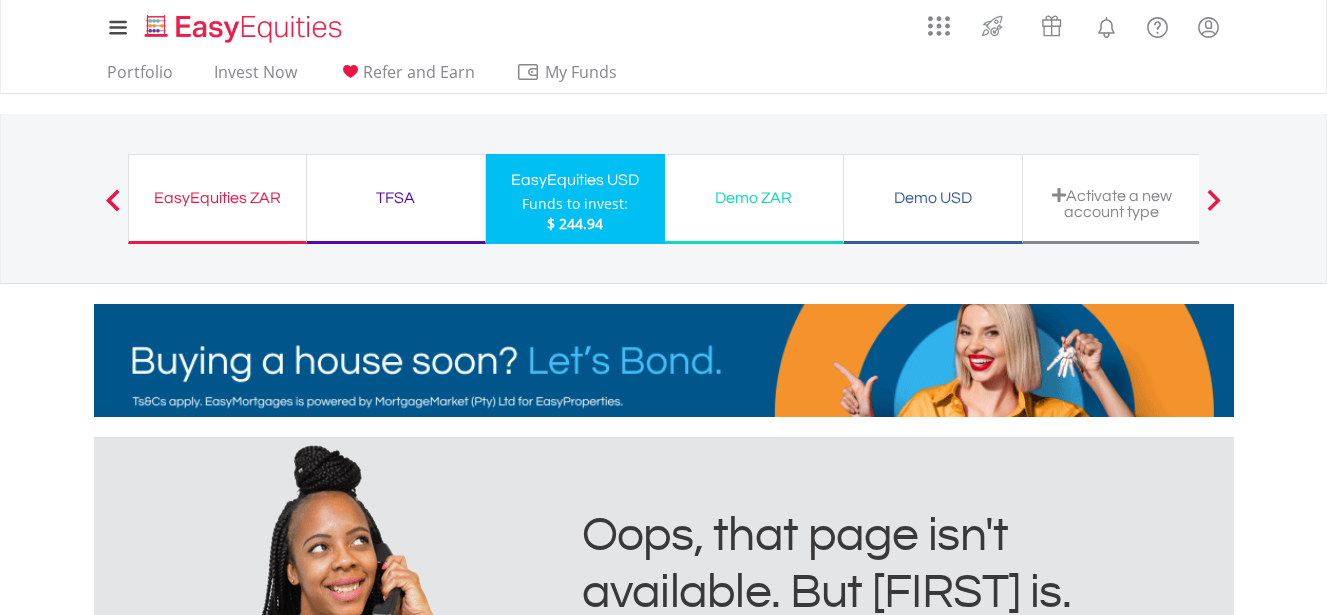 click on "EasyEquities ZAR" at bounding box center (217, 198) 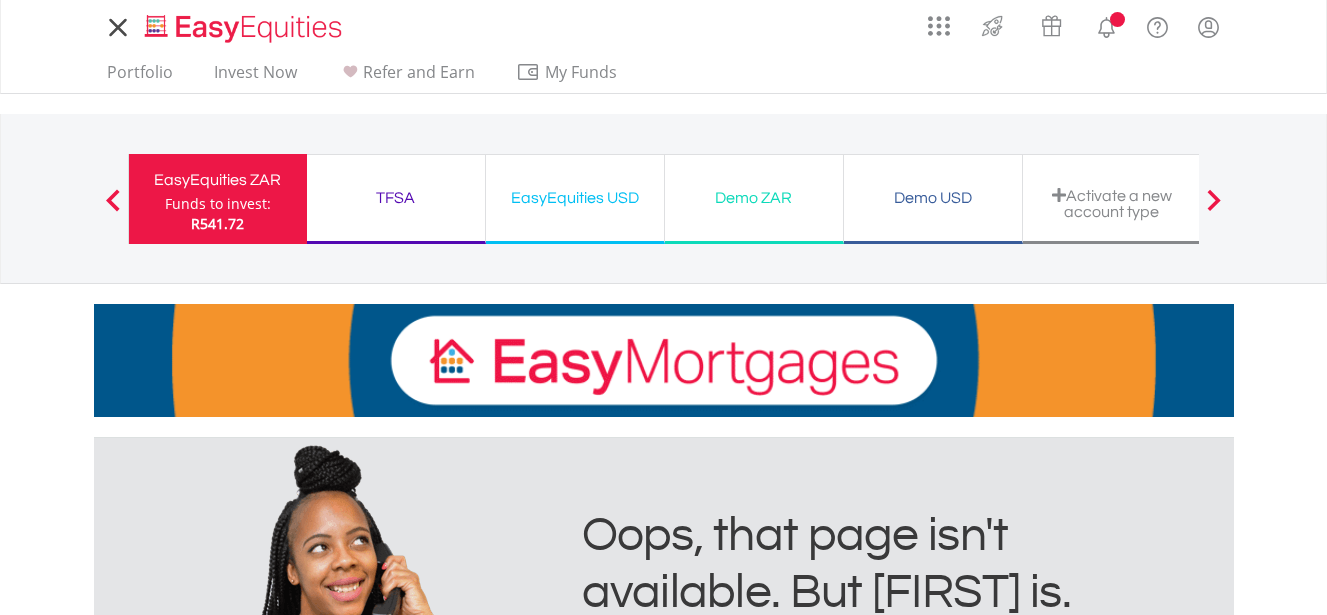 scroll, scrollTop: 0, scrollLeft: 0, axis: both 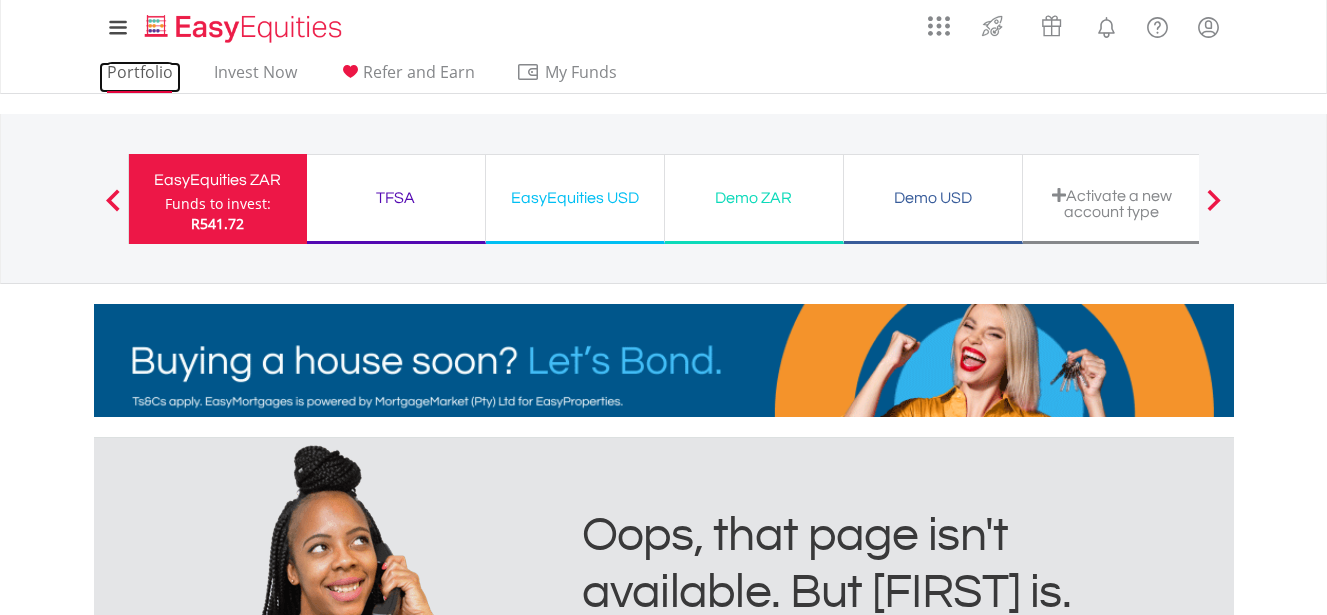 click on "Portfolio" at bounding box center [140, 77] 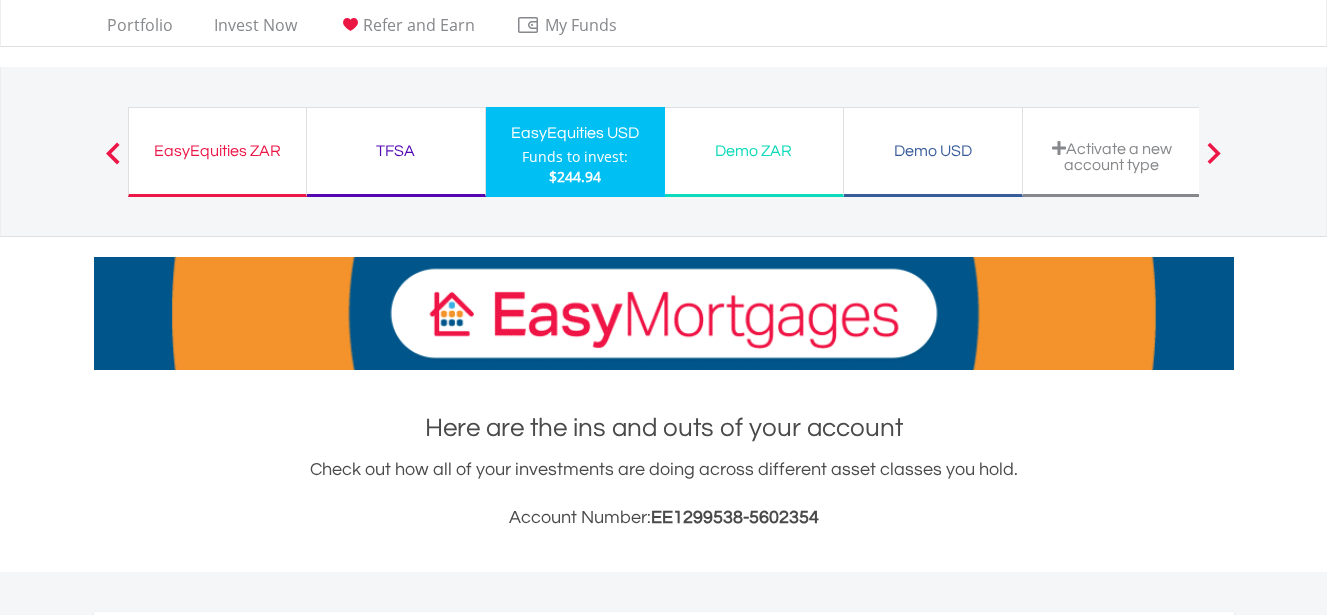 scroll, scrollTop: 115, scrollLeft: 0, axis: vertical 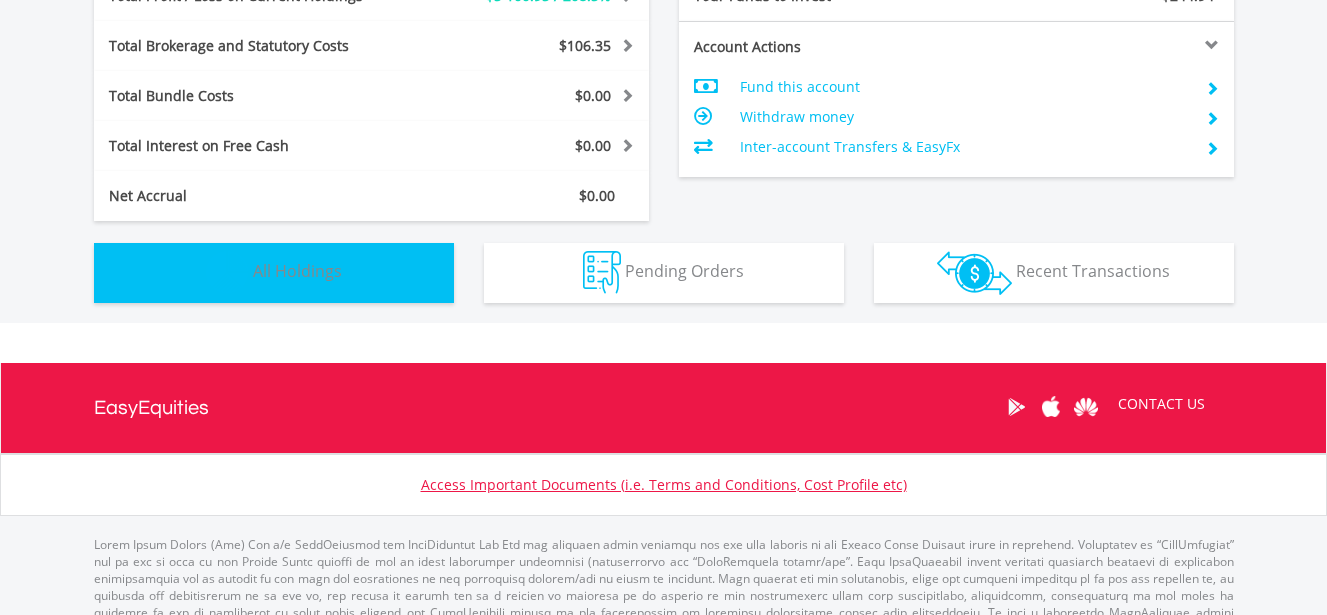 click on "Holdings
All Holdings" at bounding box center [274, 273] 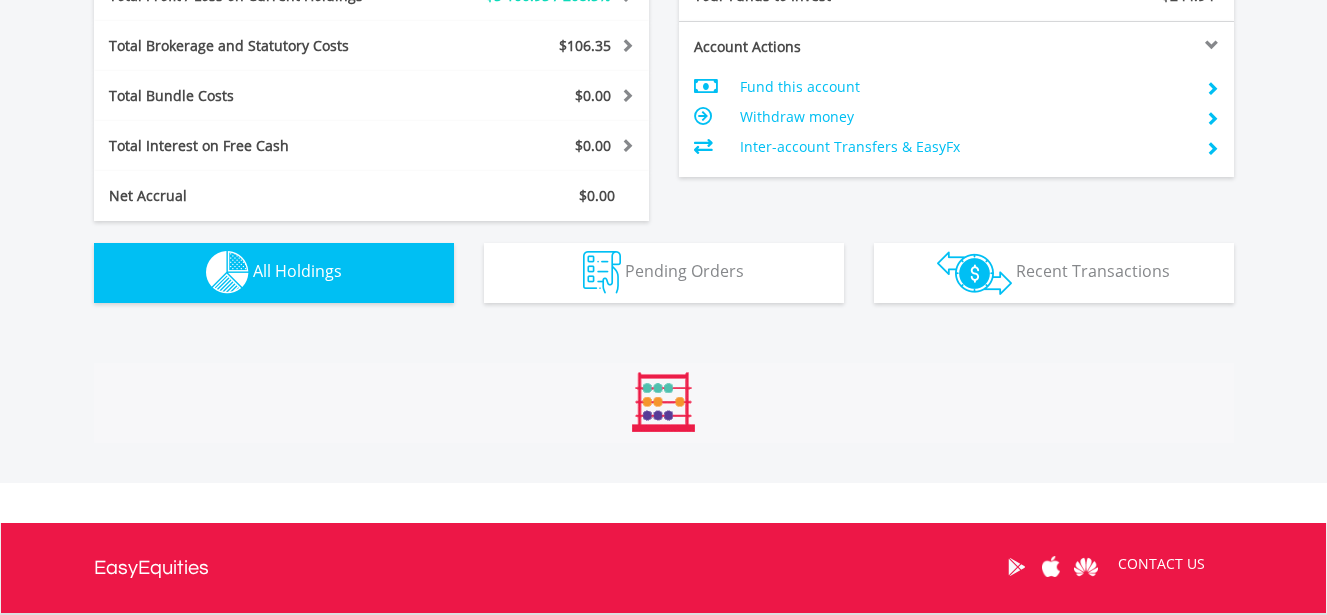 scroll, scrollTop: 1396, scrollLeft: 0, axis: vertical 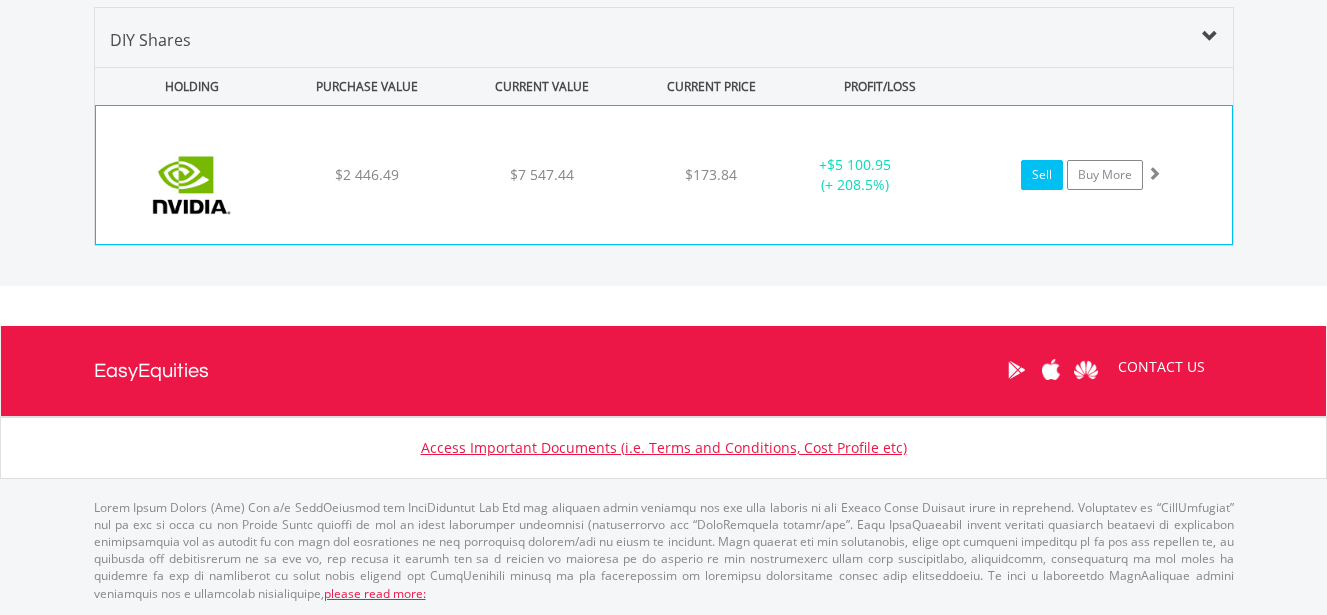 click on "Sell" at bounding box center [1042, 175] 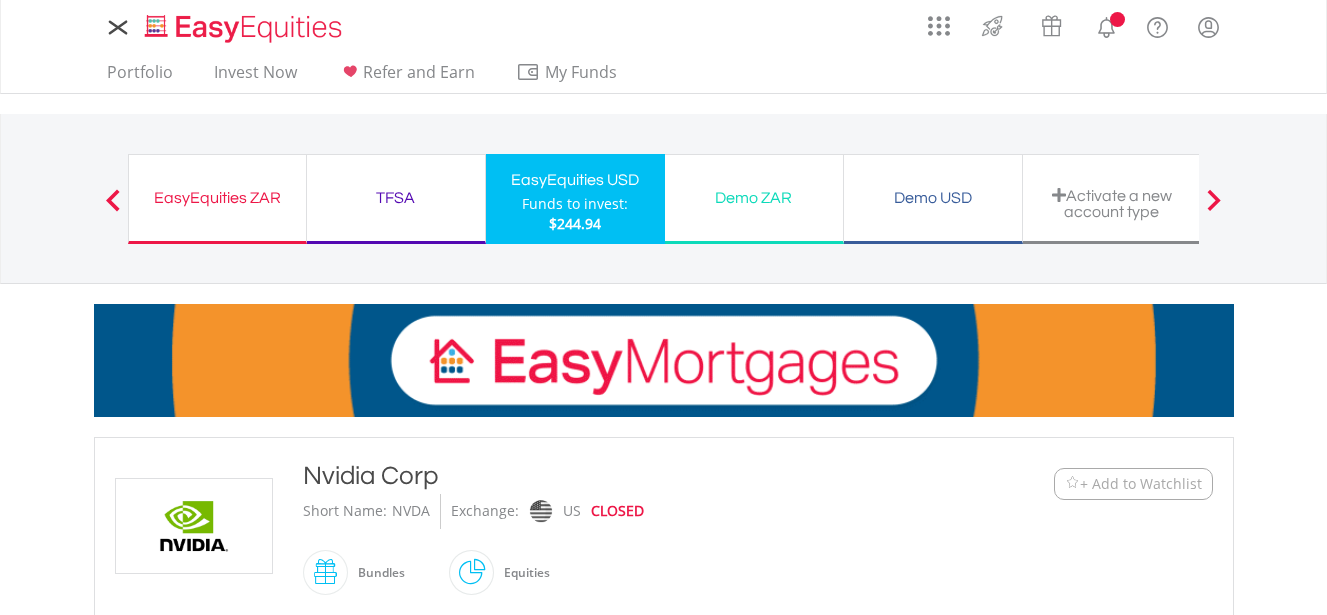 scroll, scrollTop: 0, scrollLeft: 0, axis: both 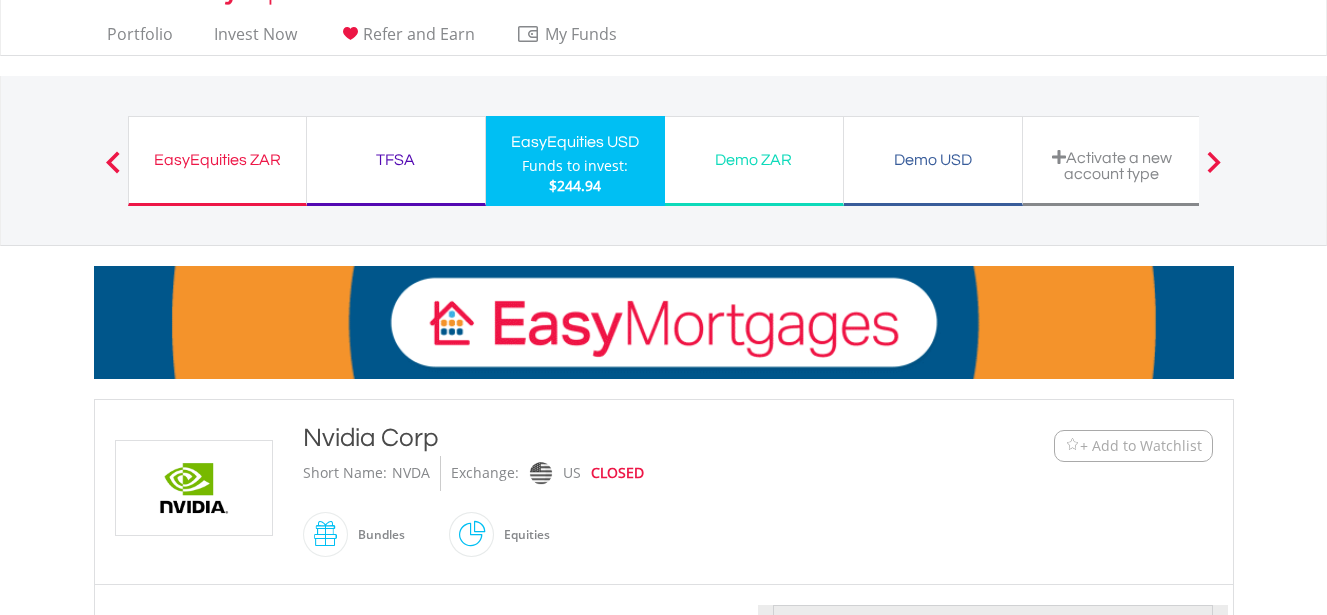 type on "*******" 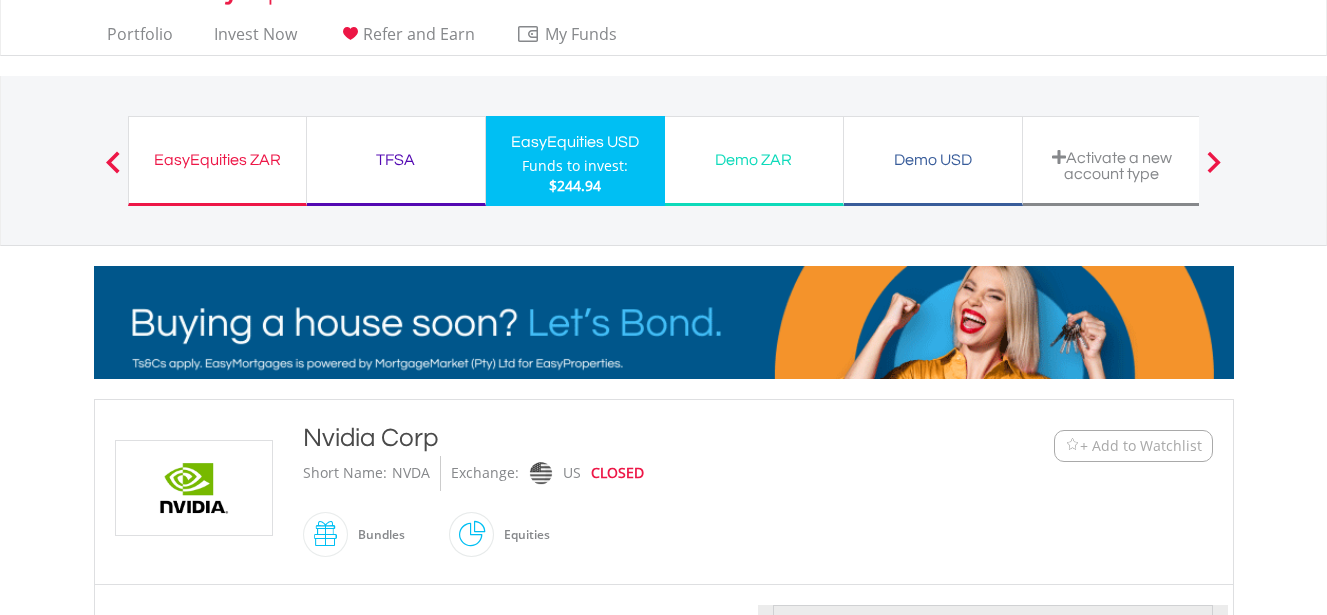 type on "******" 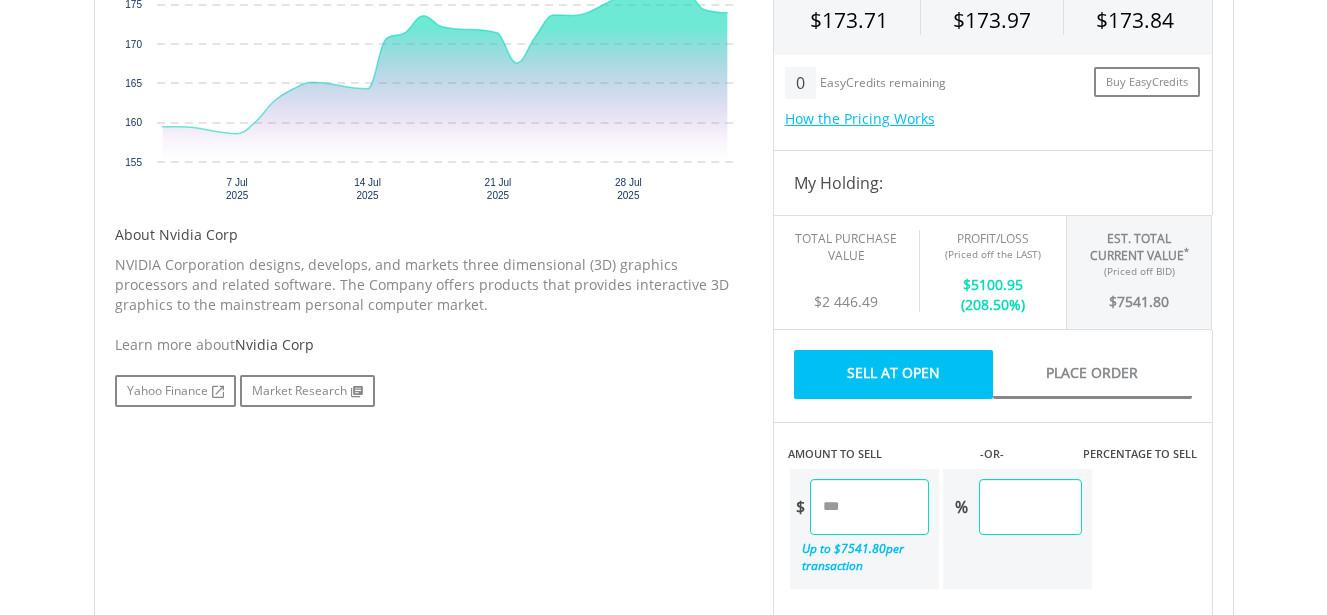 scroll, scrollTop: 880, scrollLeft: 0, axis: vertical 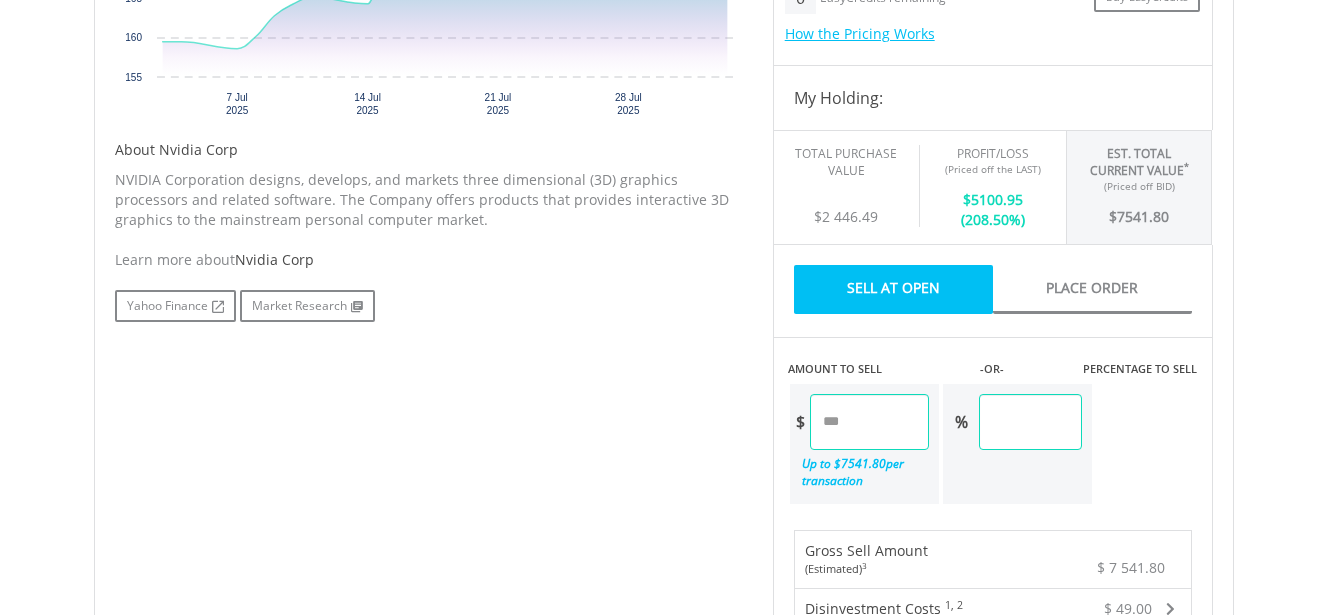 click on "*******" at bounding box center (869, 422) 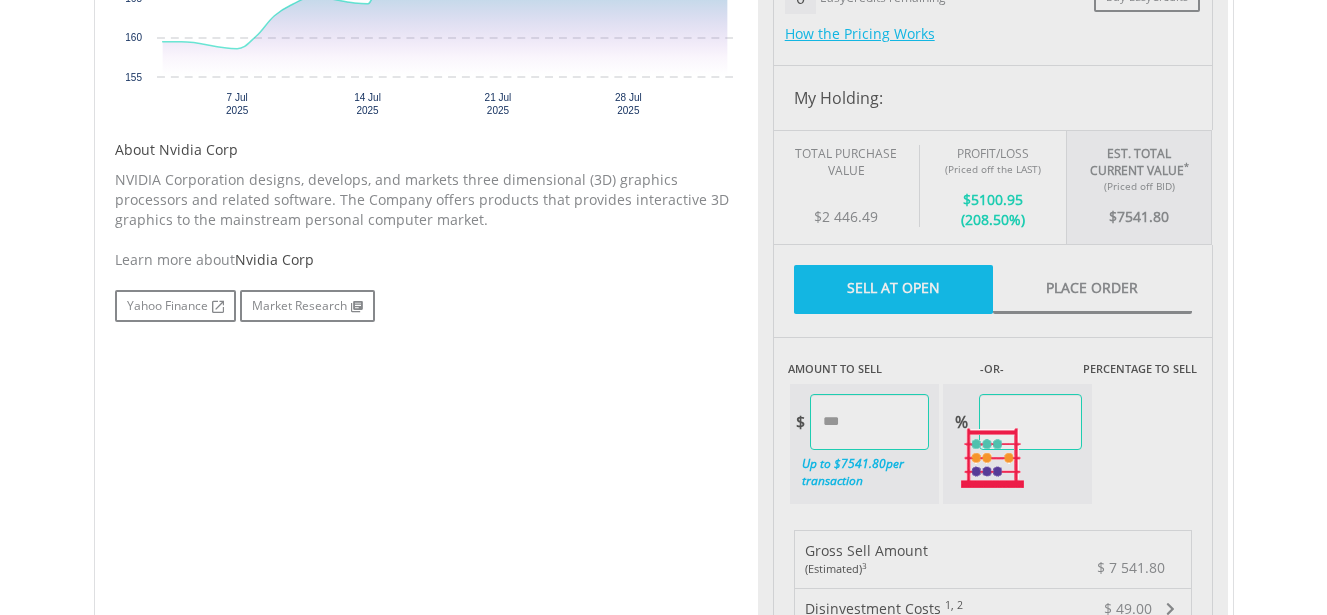type on "*****" 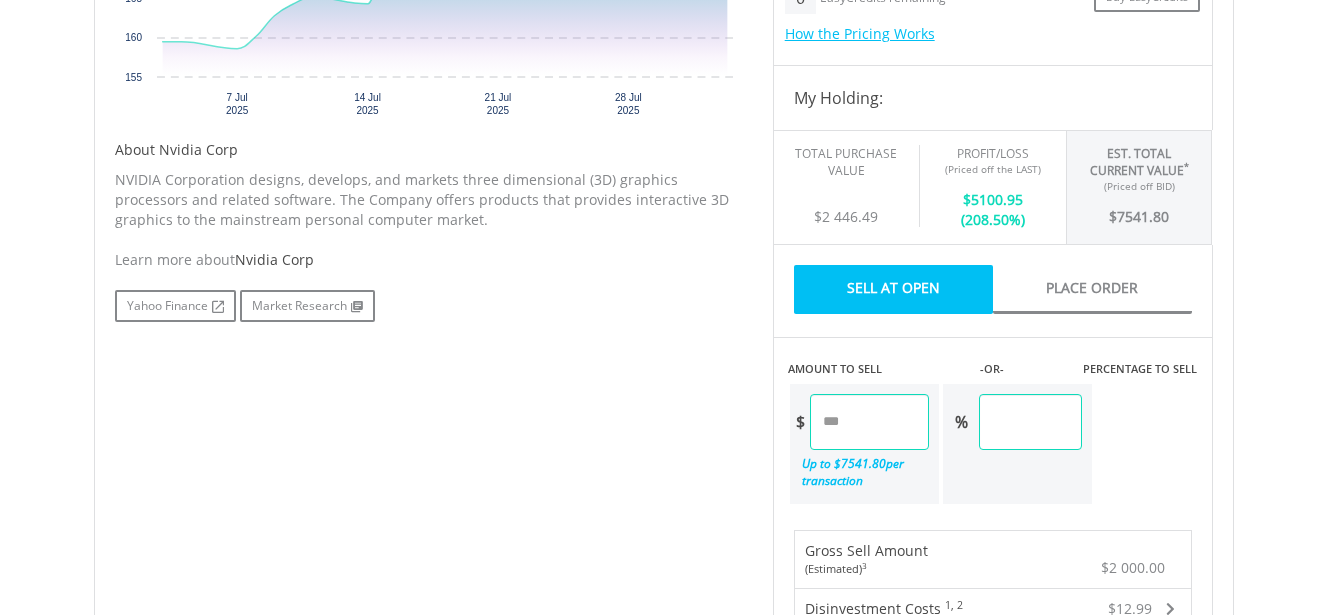 click on "AMOUNT TO SELL
-OR-
PERCENTAGE TO SELL
$
*******
Up to $  7541.80
per transaction
% *****" at bounding box center (993, 422) 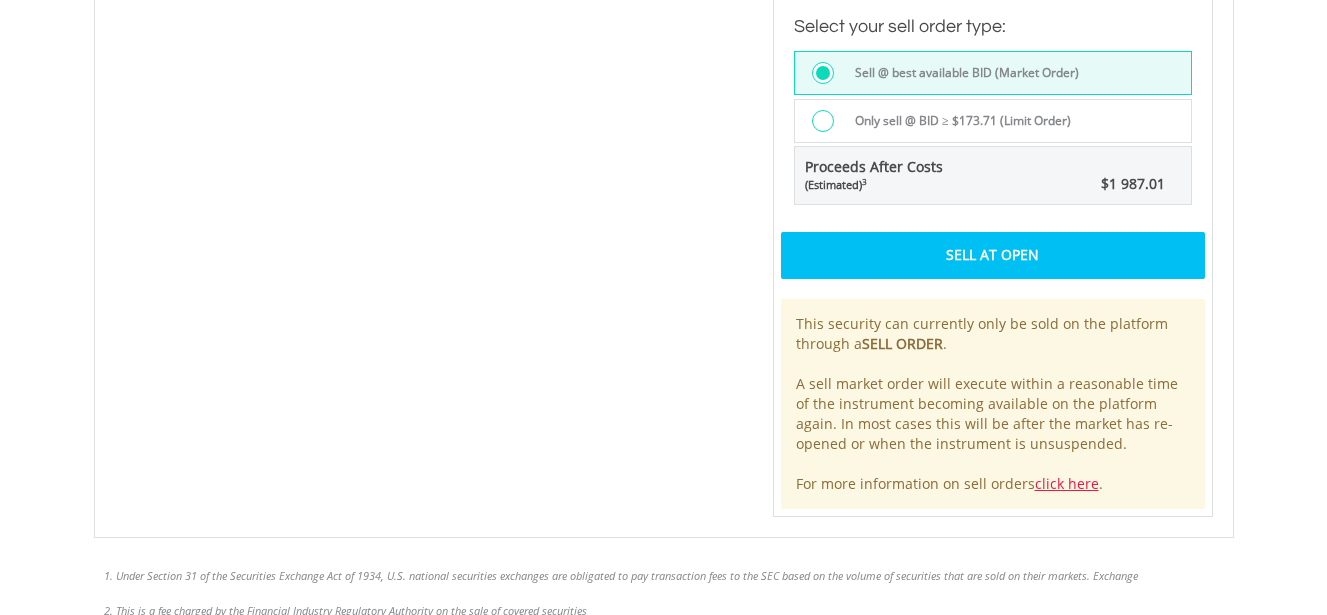 scroll, scrollTop: 1520, scrollLeft: 0, axis: vertical 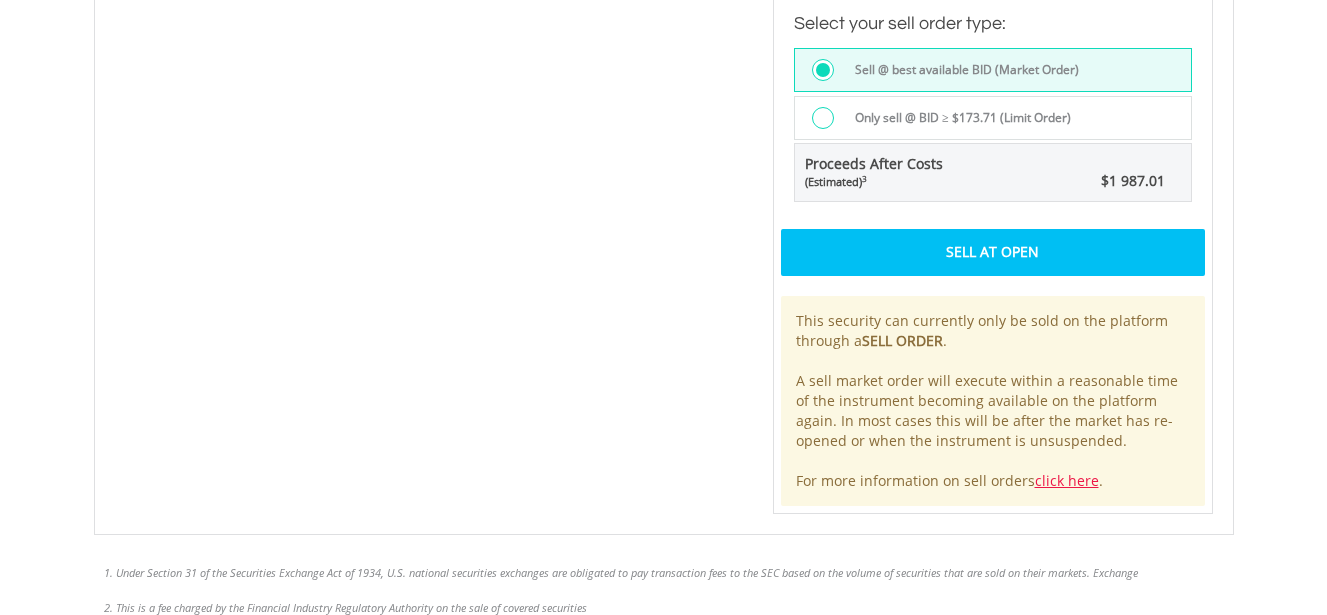 click on "Sell At Open" at bounding box center (993, 252) 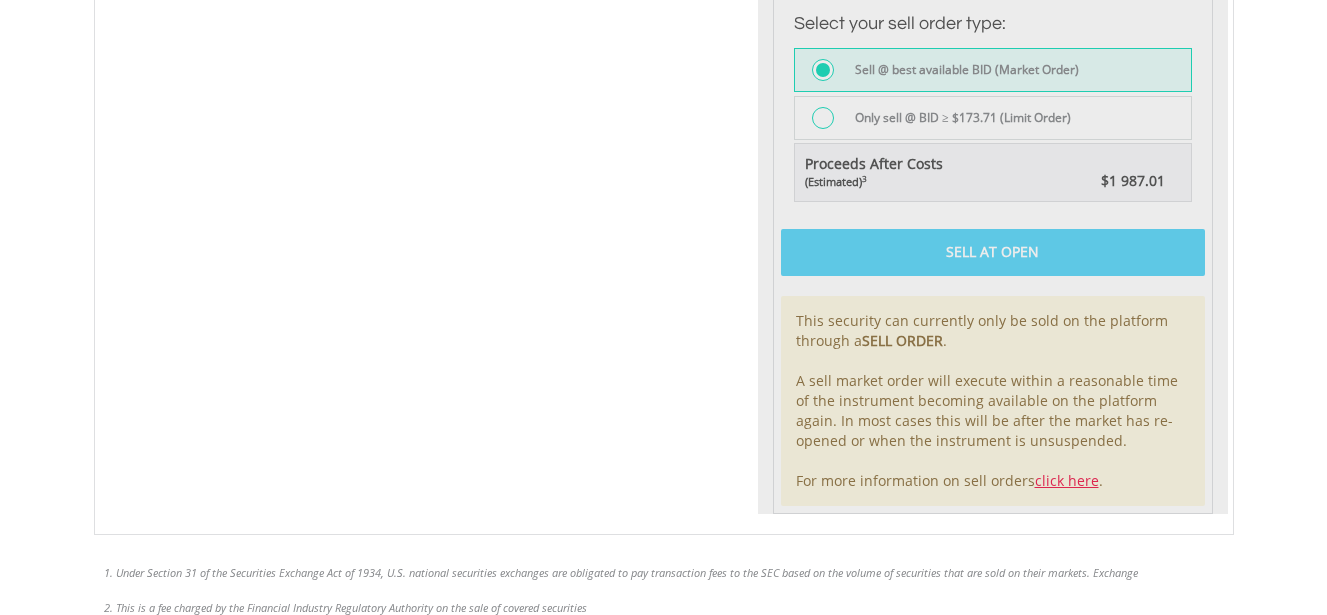 click at bounding box center (993, -182) 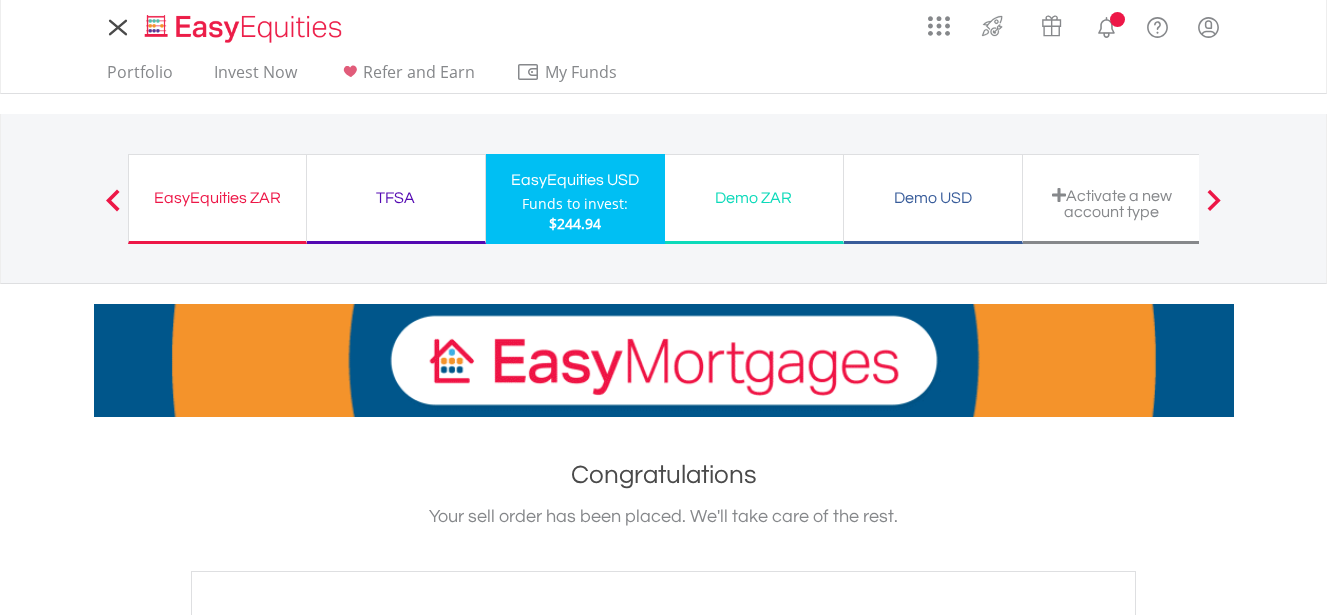 scroll, scrollTop: 0, scrollLeft: 0, axis: both 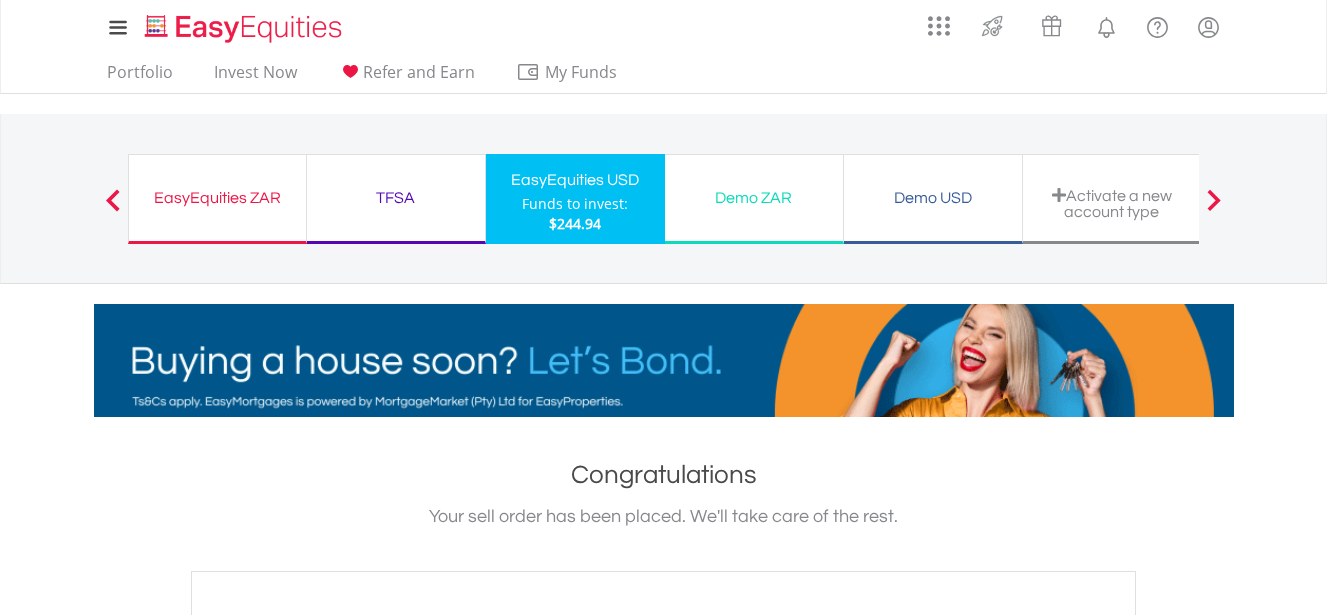click on "Your sell order has been placed. We'll take care of the rest." at bounding box center (664, 517) 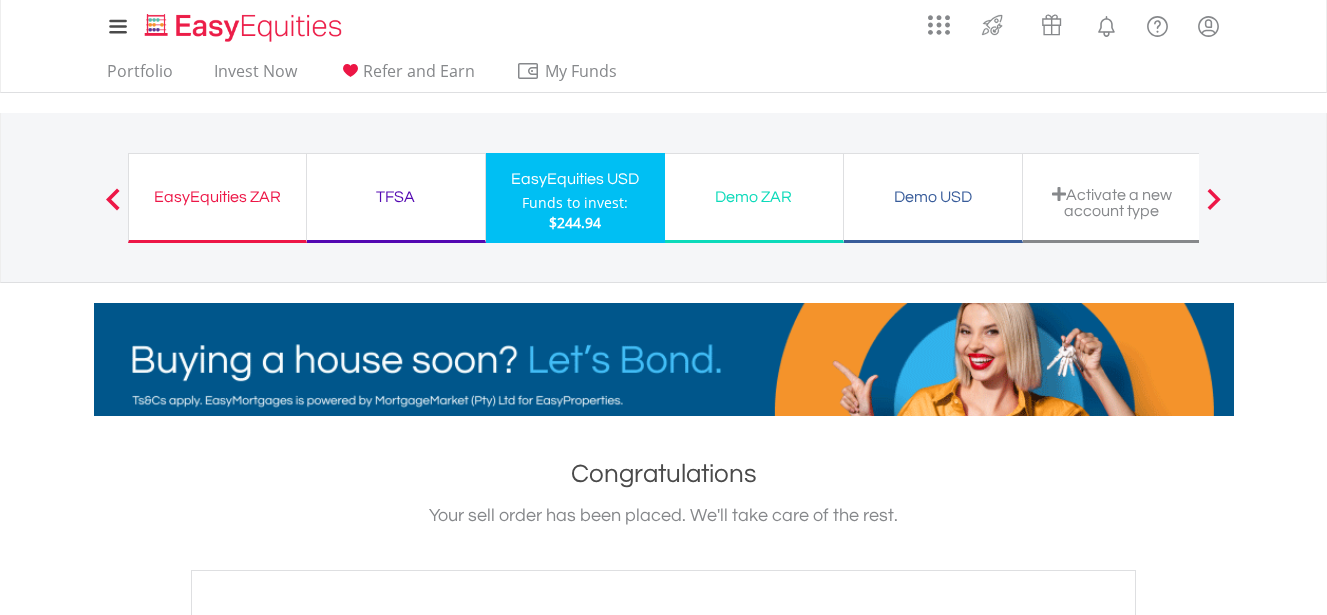 scroll, scrollTop: 0, scrollLeft: 0, axis: both 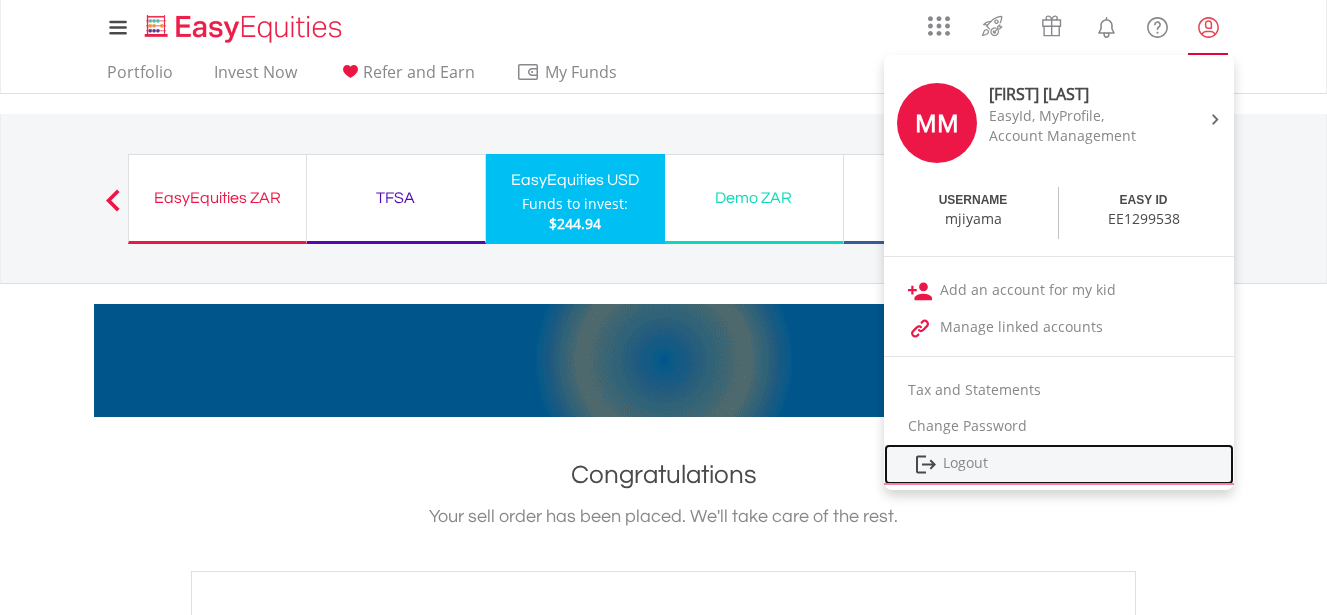 click on "Logout" at bounding box center [1059, 464] 